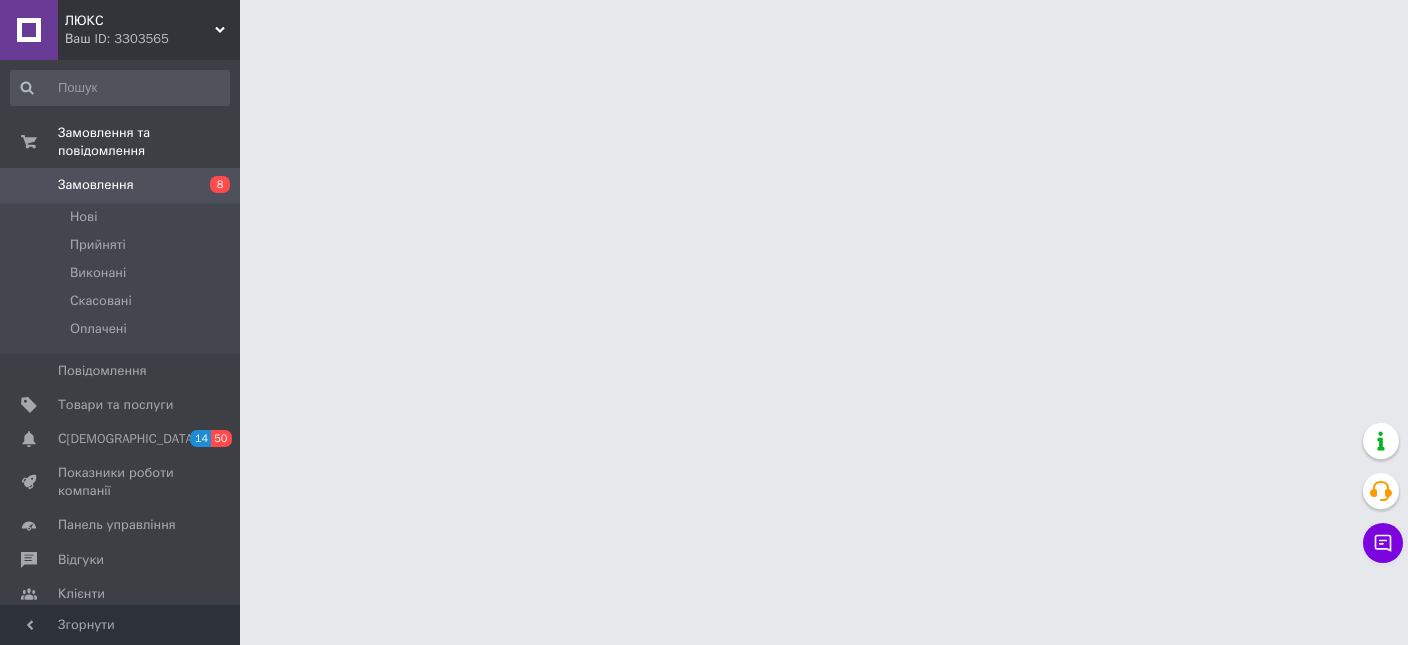 scroll, scrollTop: 0, scrollLeft: 0, axis: both 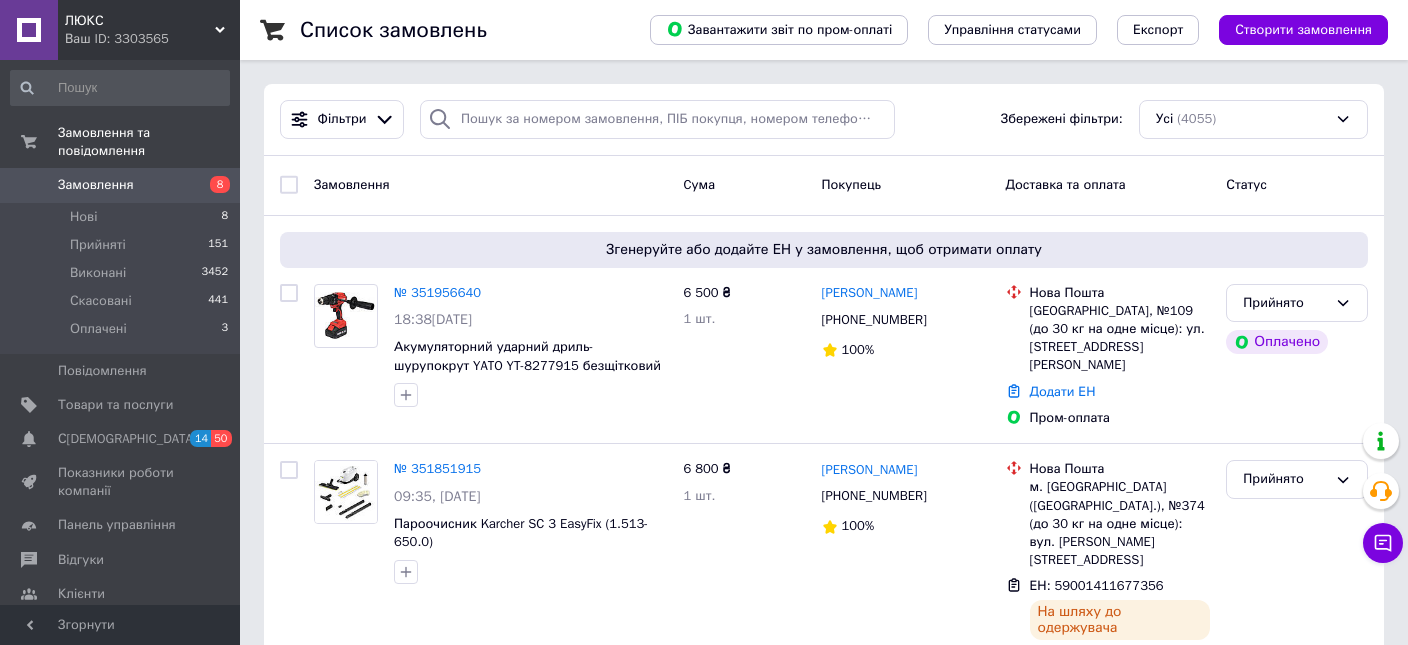 click on "Замовлення" at bounding box center [96, 185] 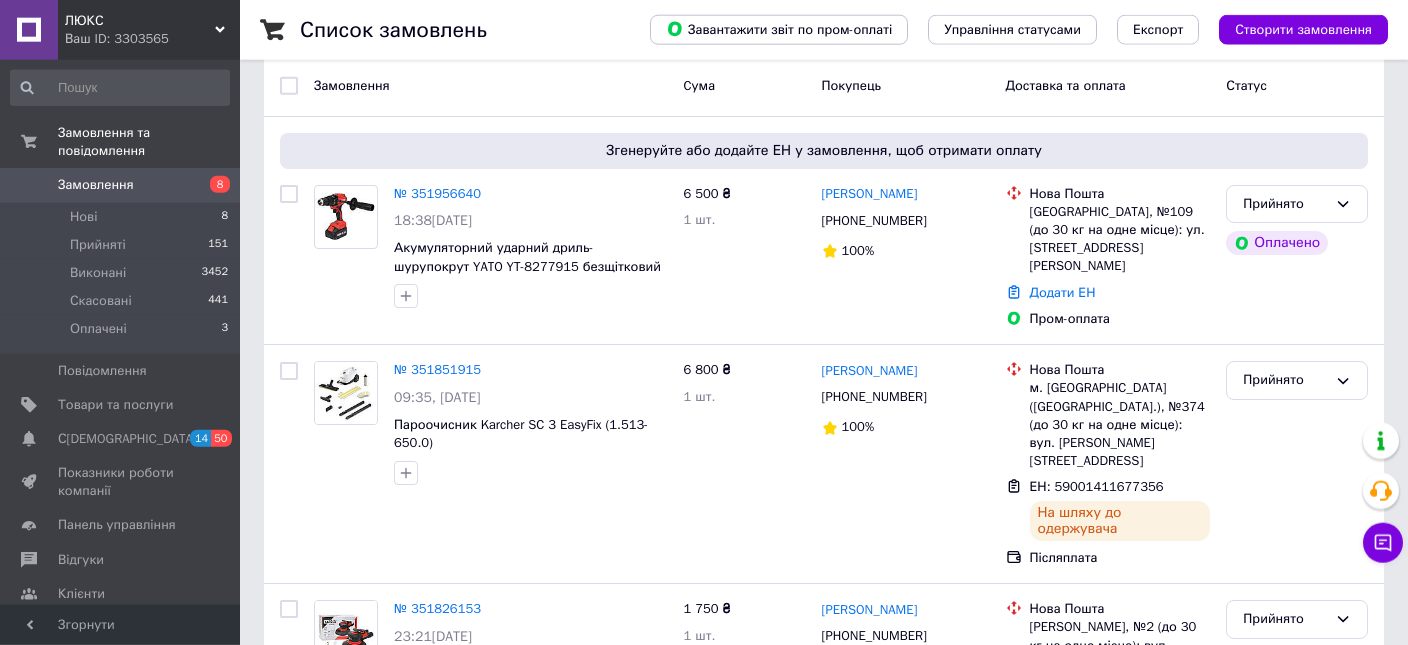 scroll, scrollTop: 118, scrollLeft: 0, axis: vertical 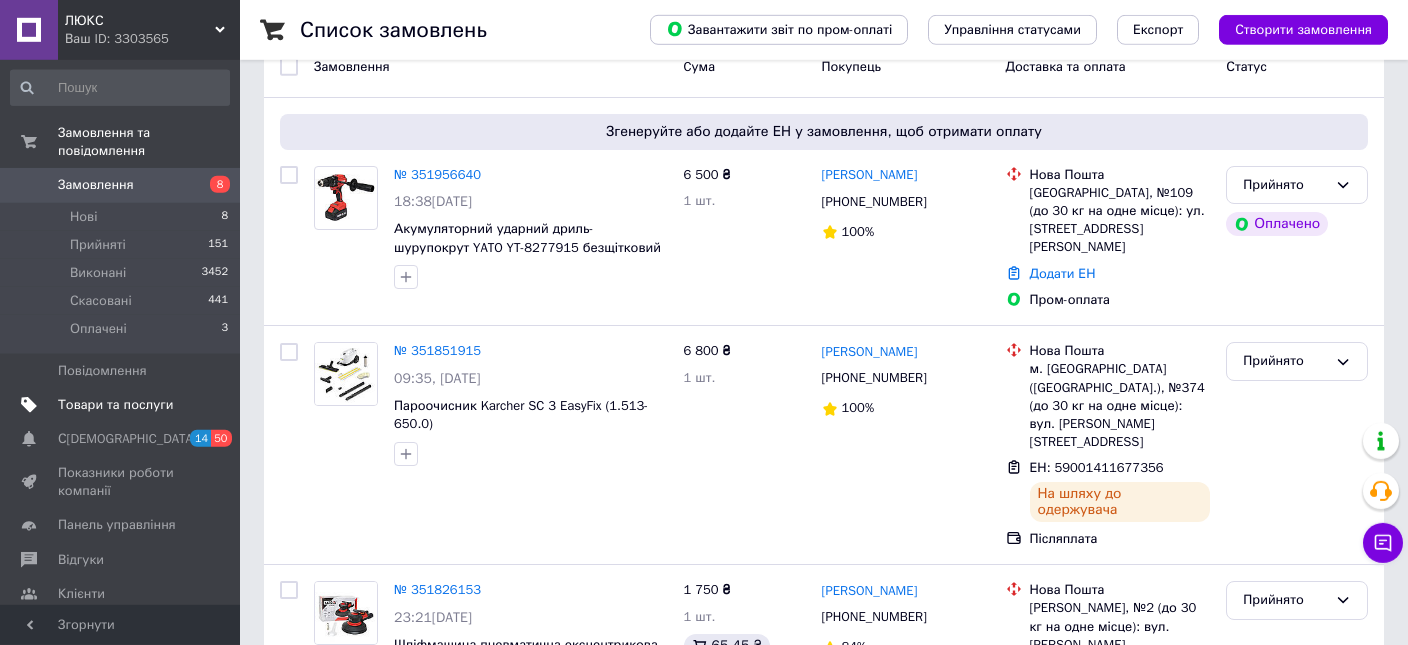 click on "Товари та послуги" at bounding box center (115, 405) 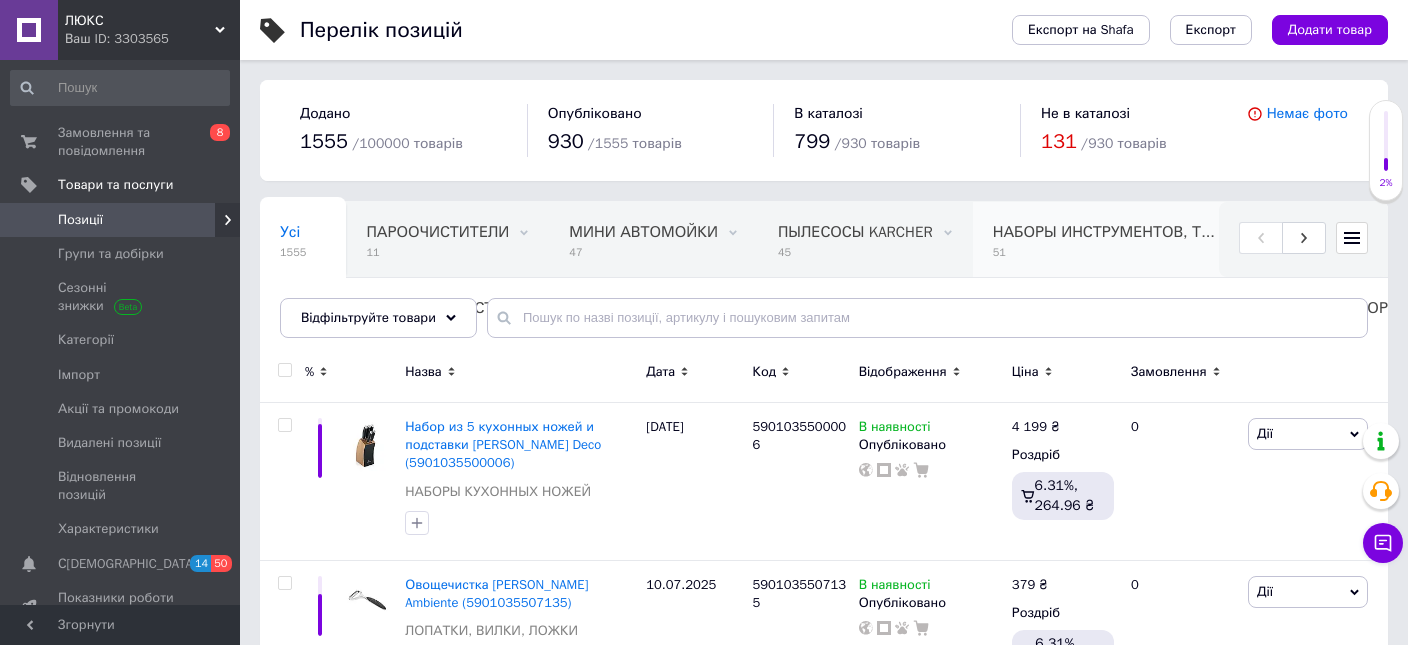 click on "НАБОРЫ ИНСТРУМЕНТОВ, Т..." at bounding box center [1104, 232] 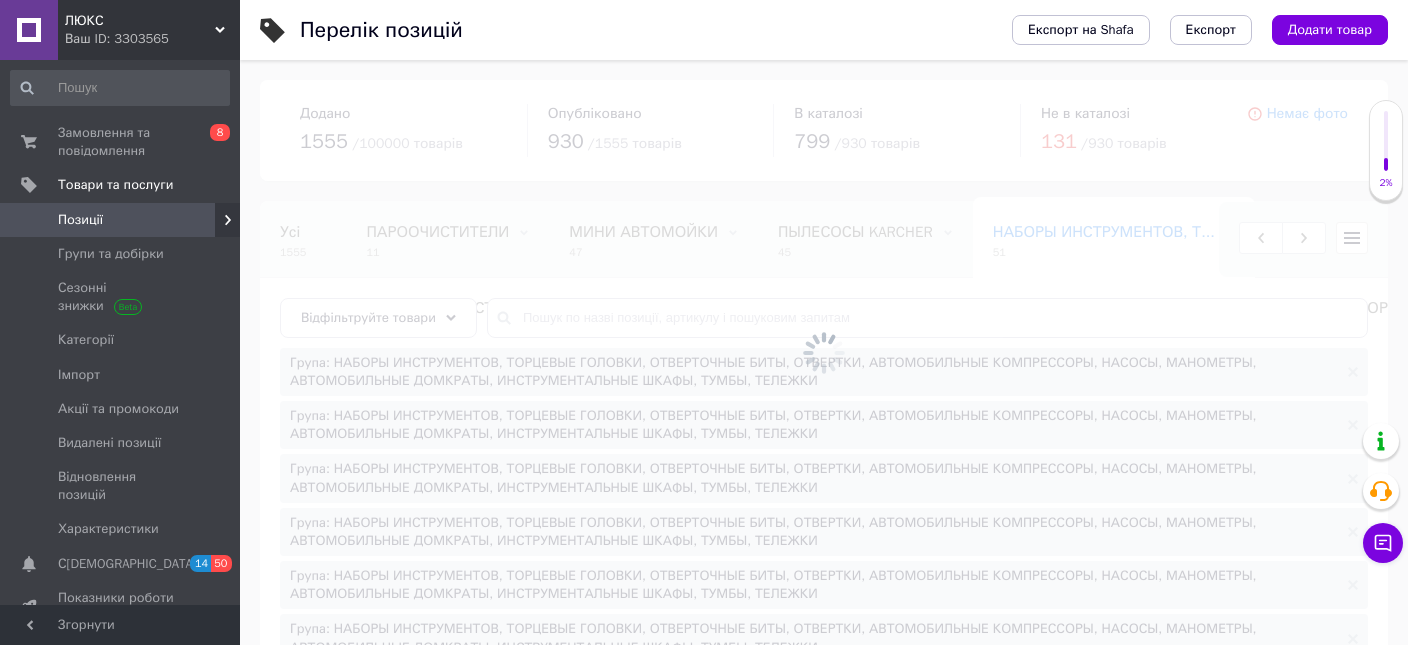 scroll, scrollTop: 0, scrollLeft: 706, axis: horizontal 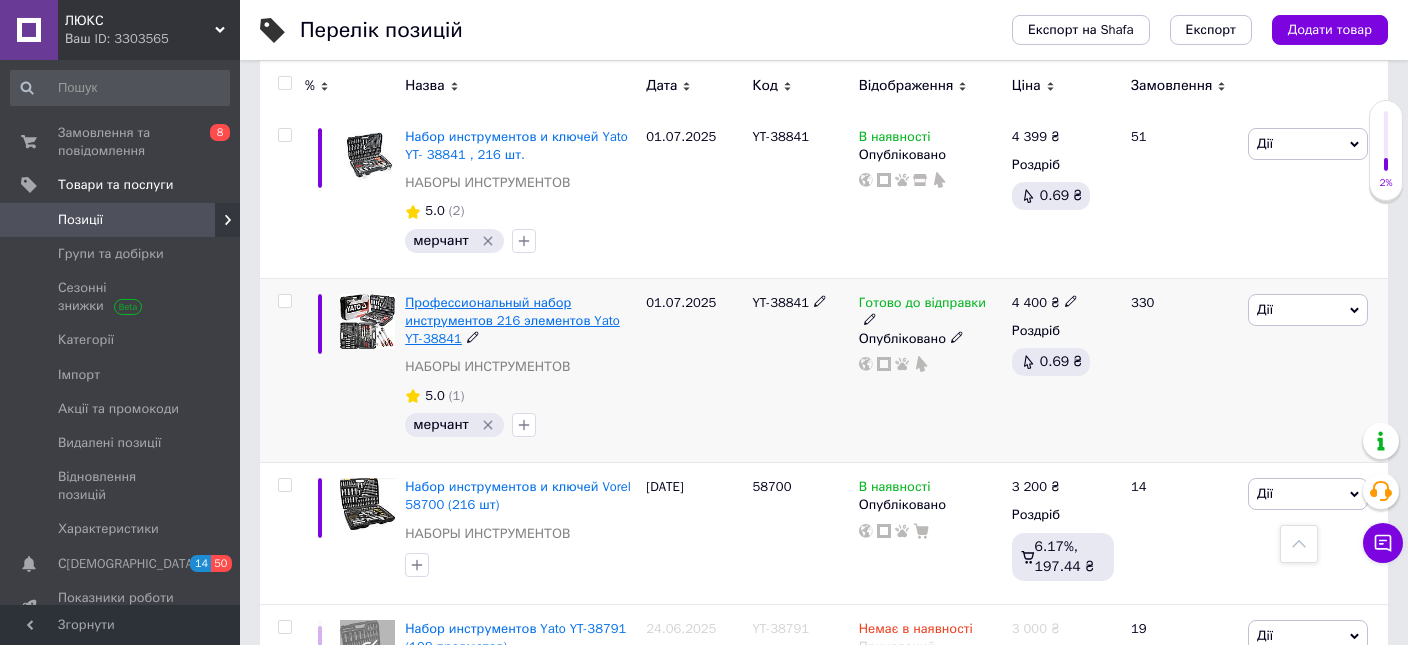 click on "Профессиональный набор инструментов 216 элементов Yato YT-38841" at bounding box center [512, 320] 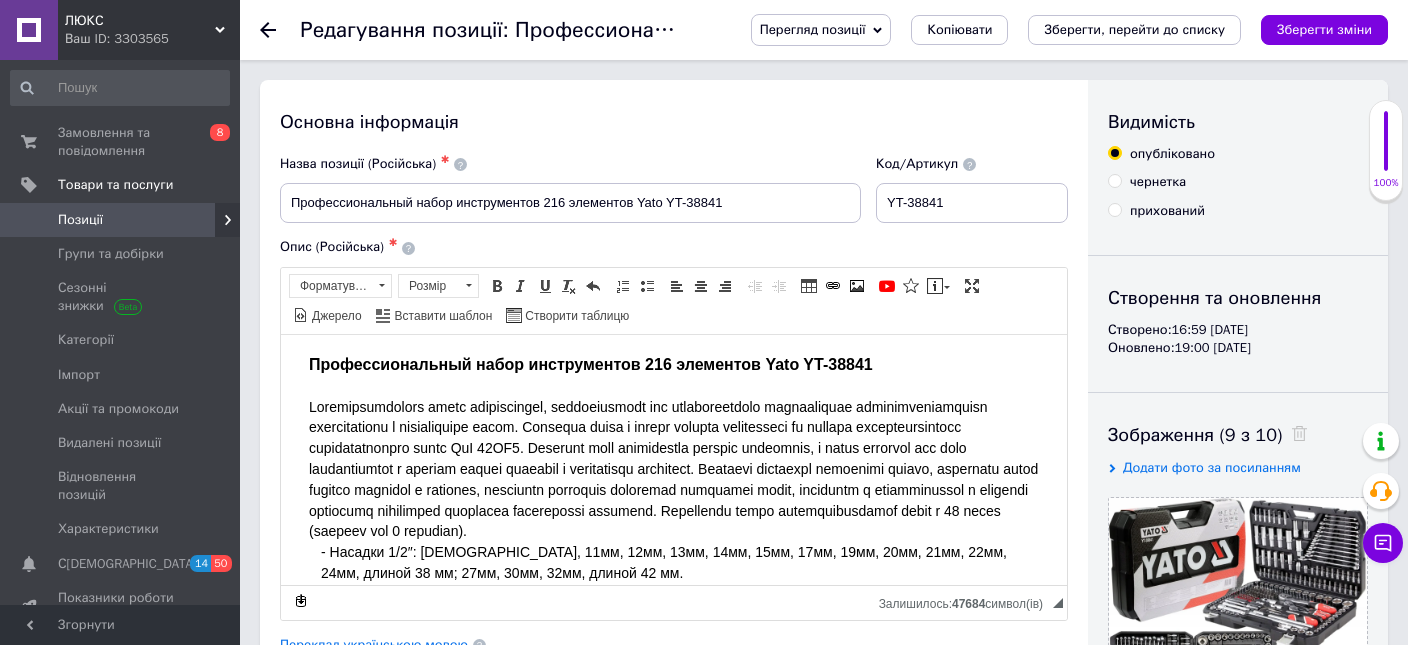 scroll, scrollTop: 0, scrollLeft: 0, axis: both 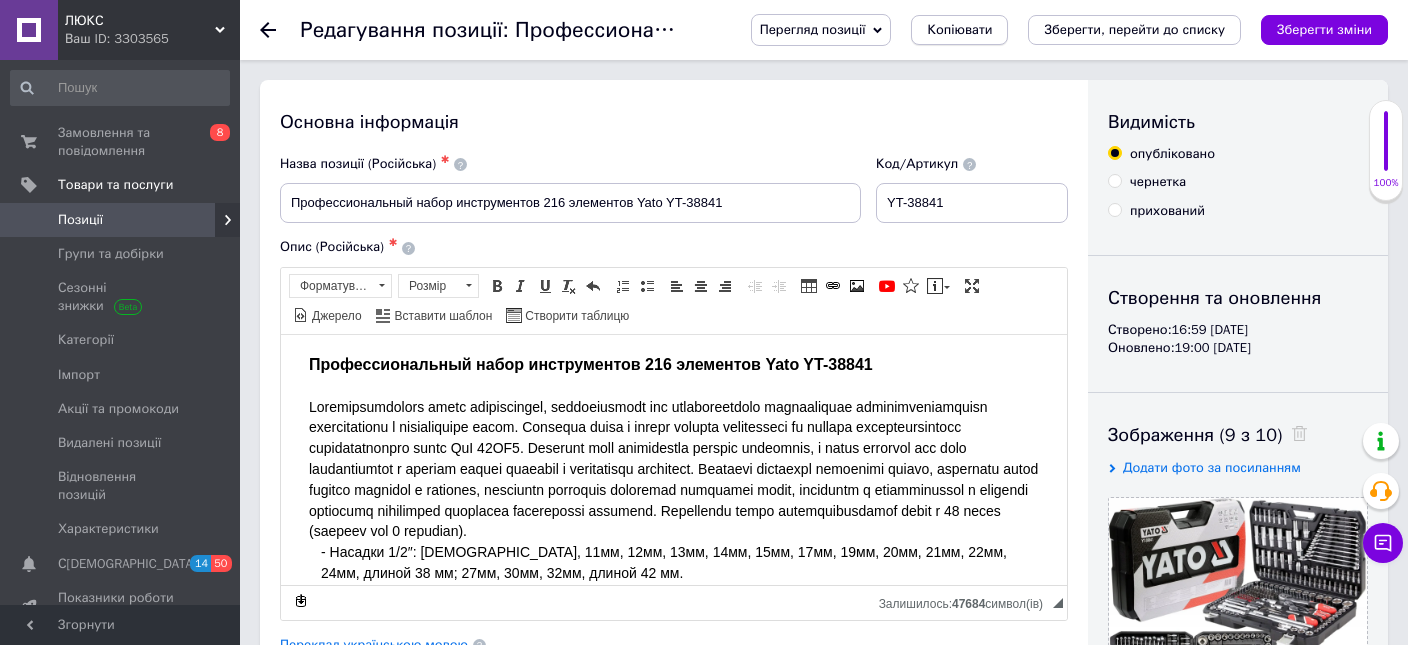 click on "Копіювати" at bounding box center (959, 30) 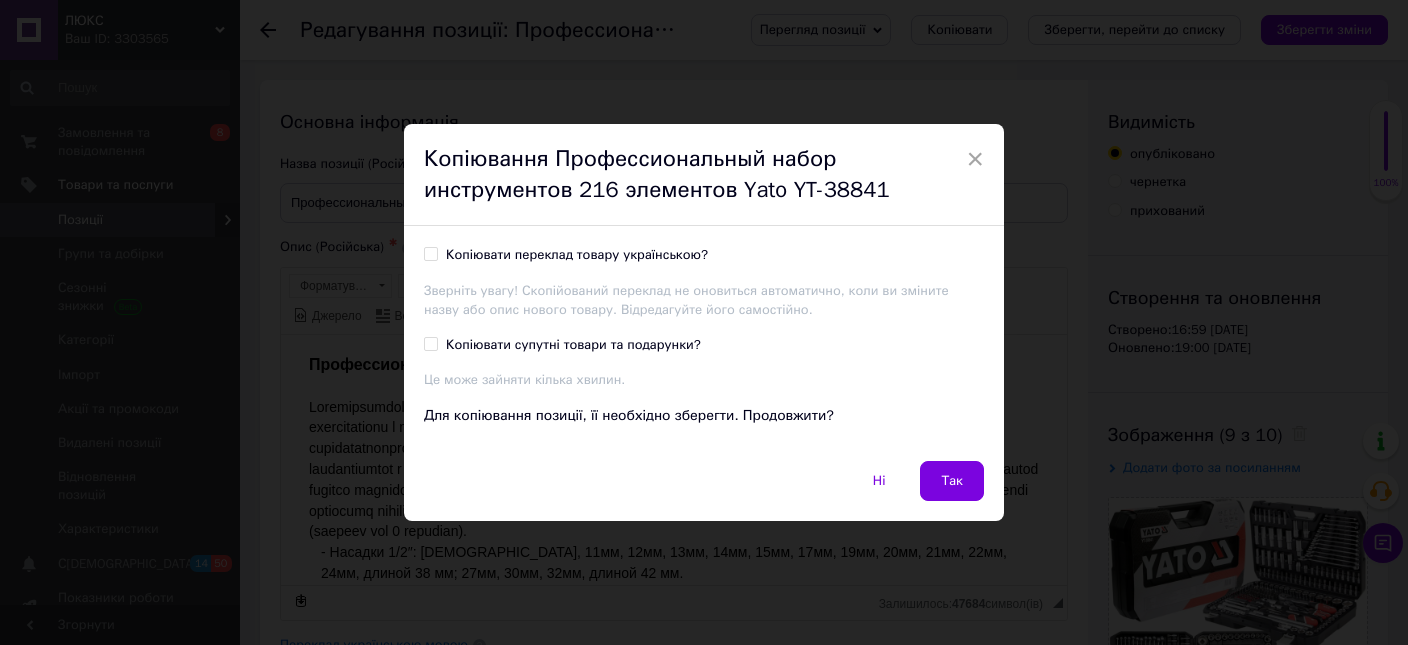 click on "Копіювати переклад товару українською?" at bounding box center [430, 253] 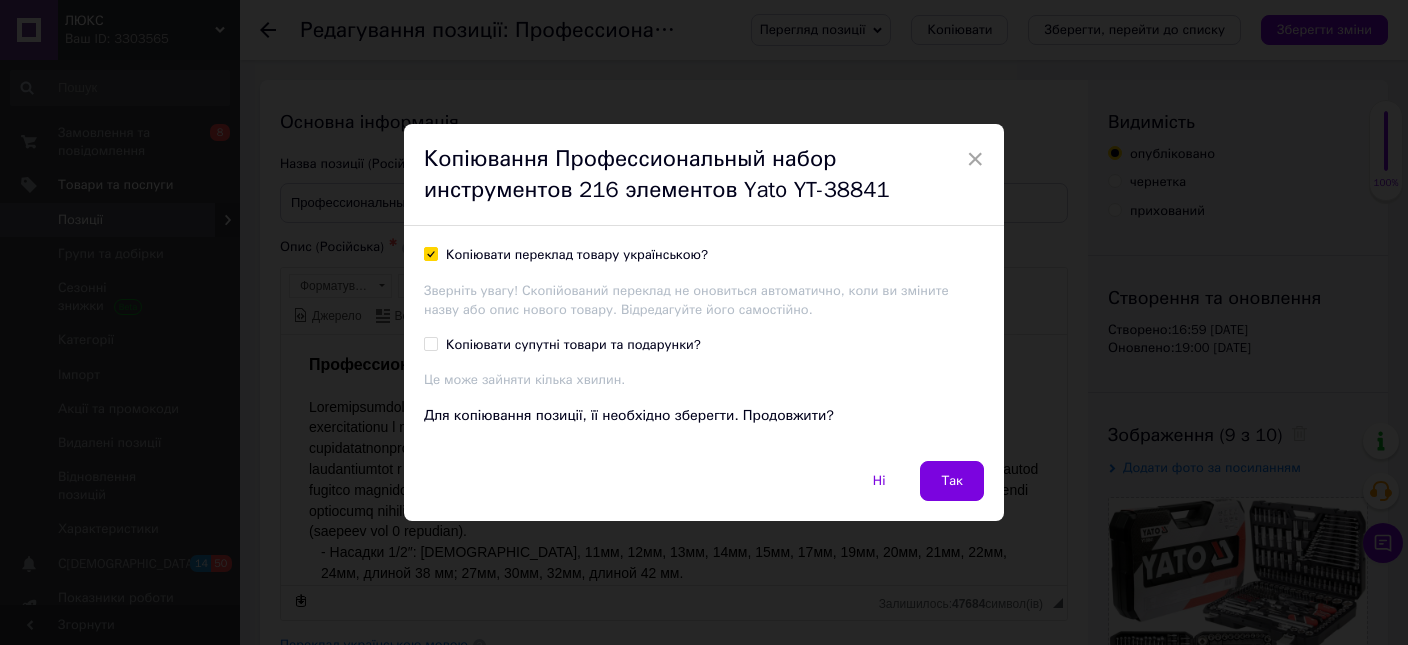 checkbox on "true" 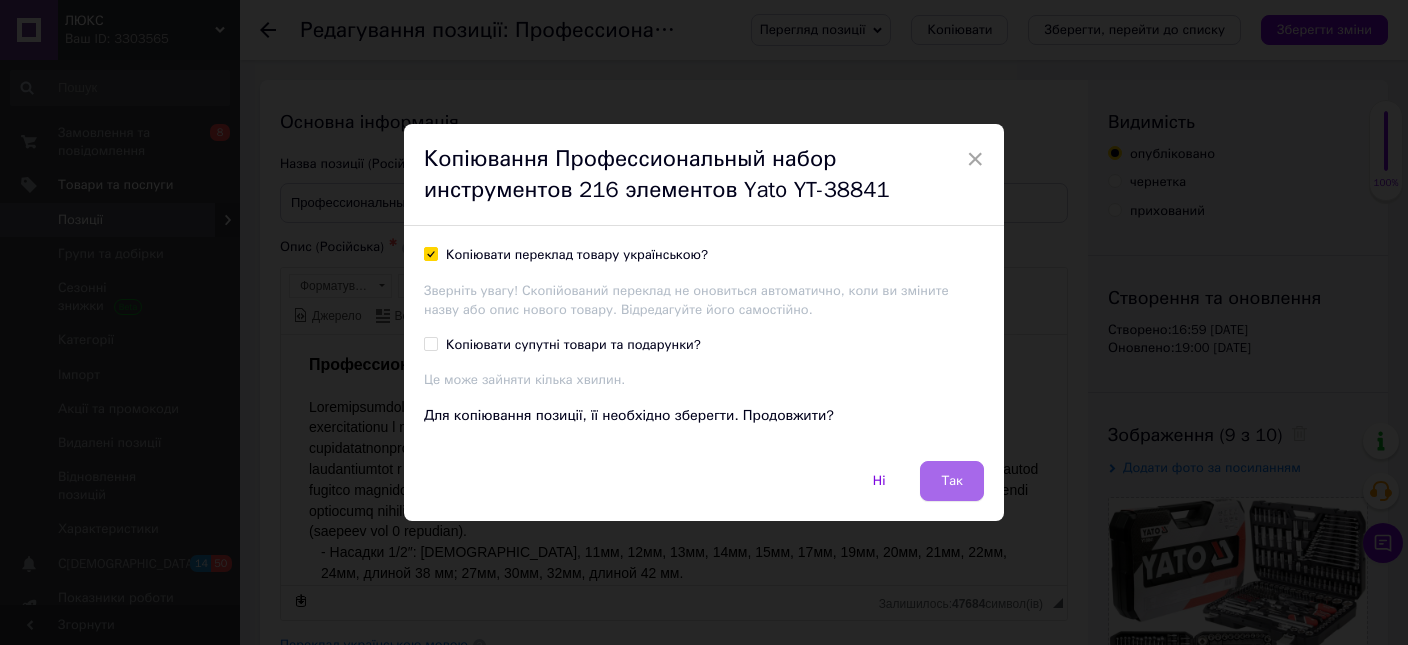 click on "Так" at bounding box center (952, 481) 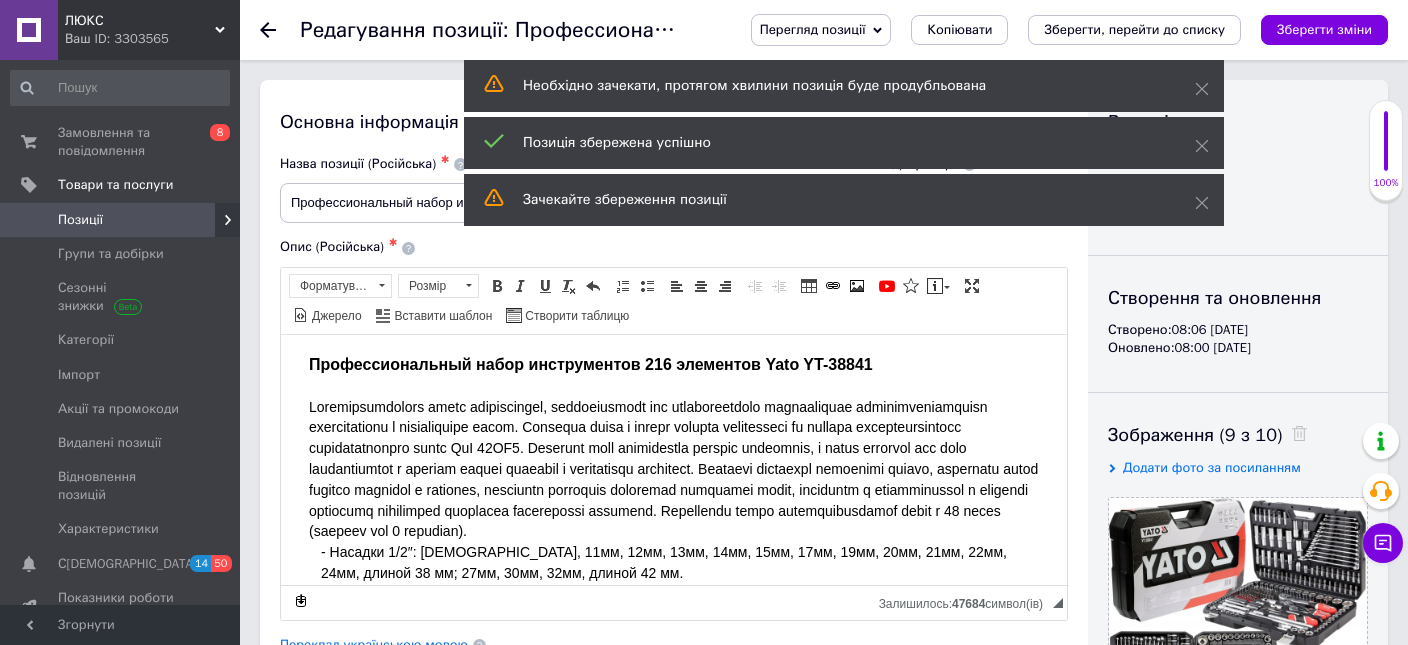 scroll, scrollTop: 0, scrollLeft: 0, axis: both 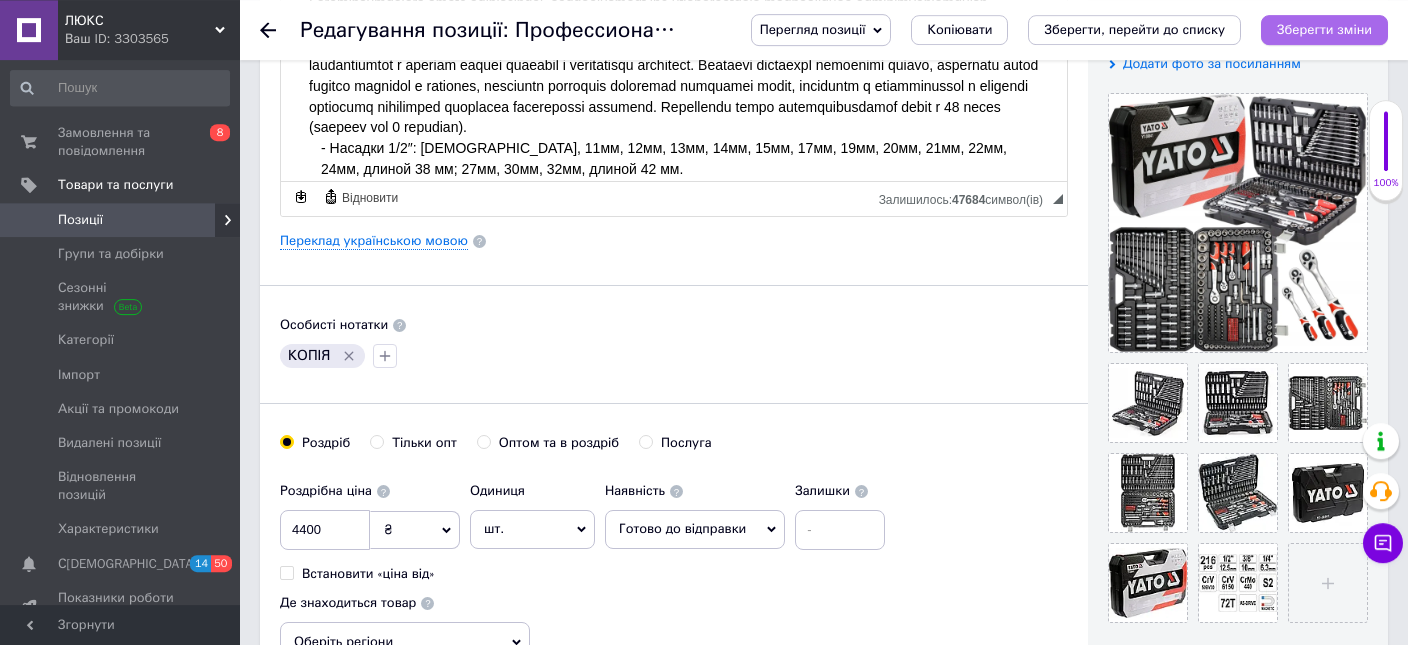 click on "Зберегти зміни" at bounding box center [1324, 29] 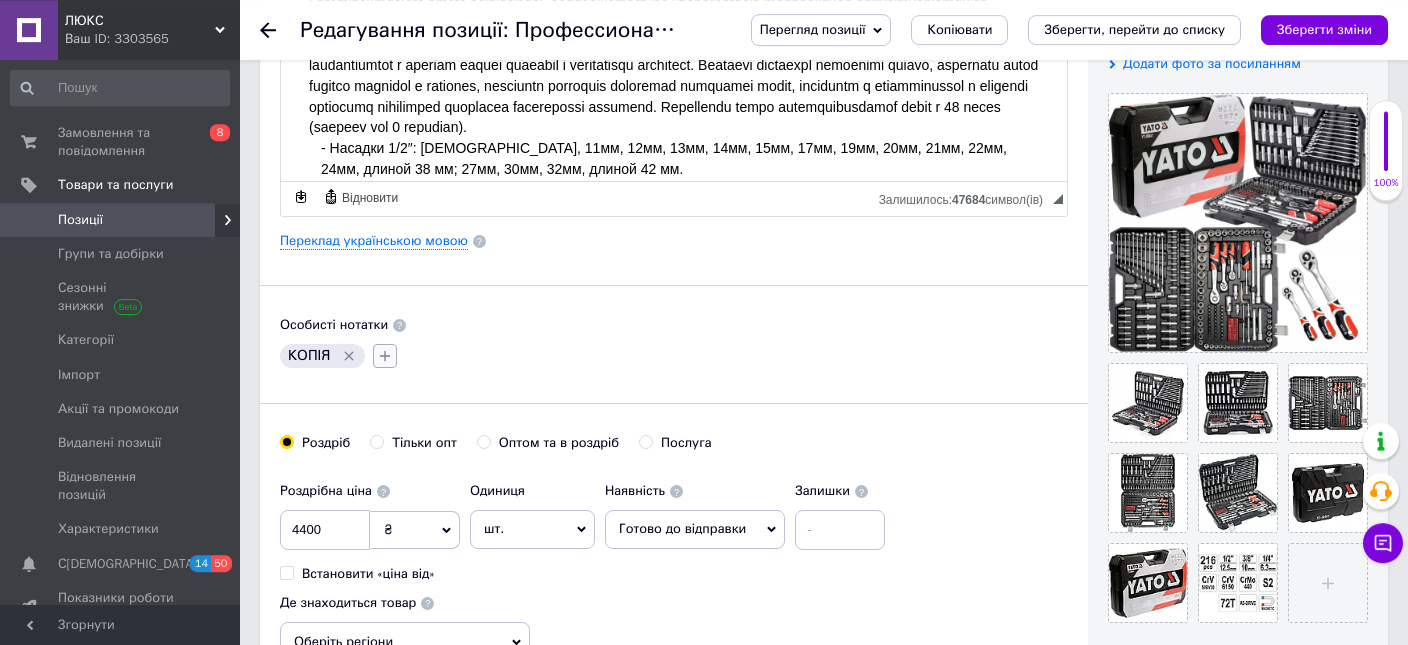 click at bounding box center [385, 356] 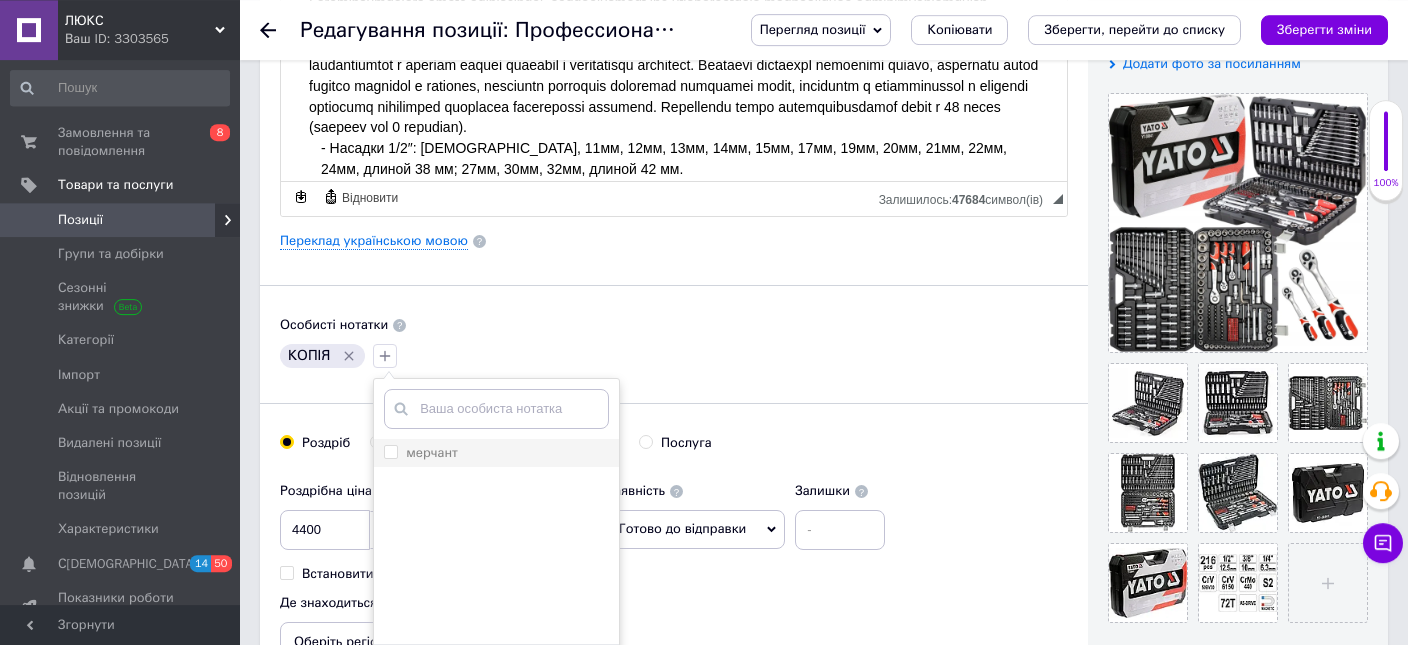 click on "мерчант" at bounding box center (390, 451) 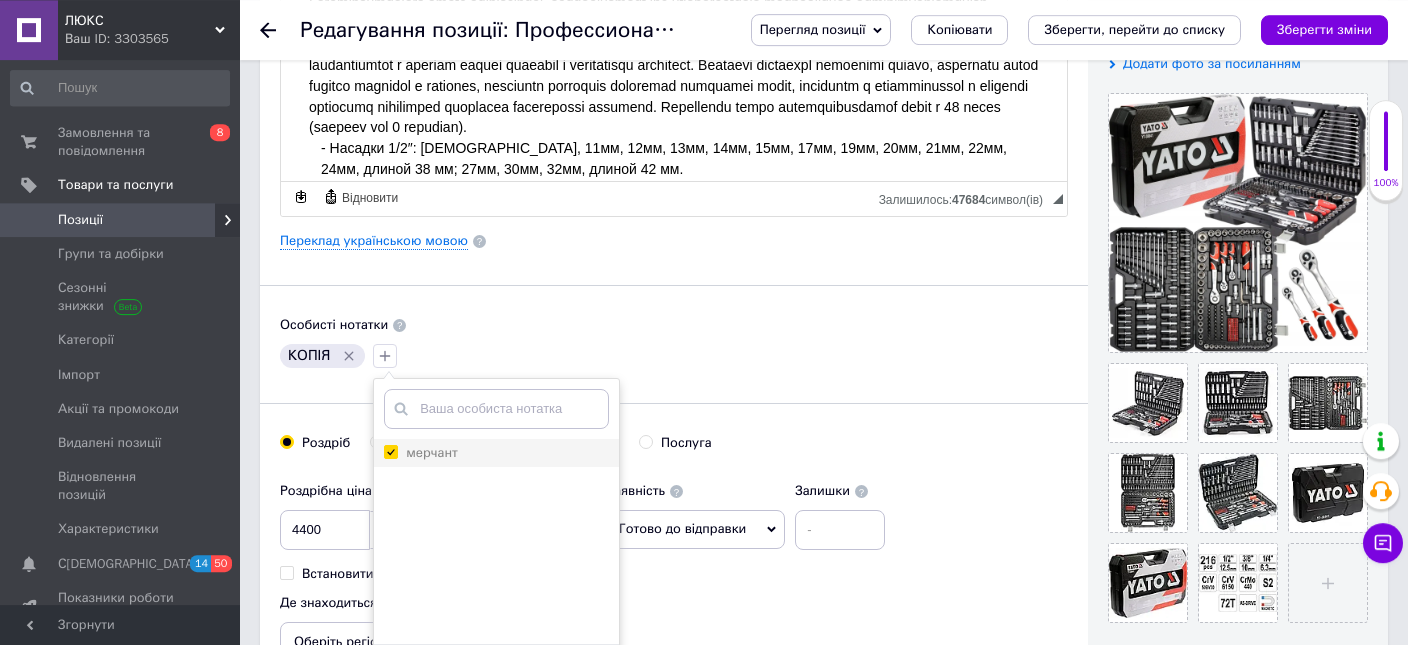 checkbox on "true" 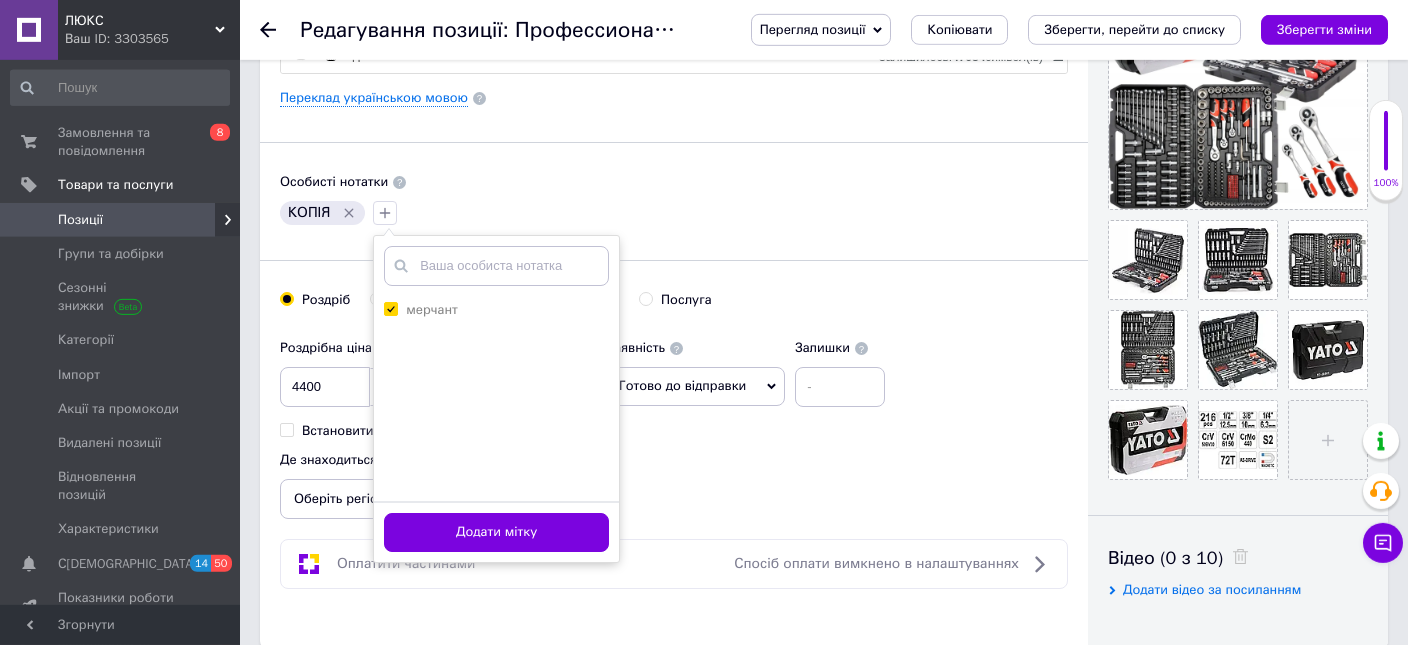 scroll, scrollTop: 600, scrollLeft: 0, axis: vertical 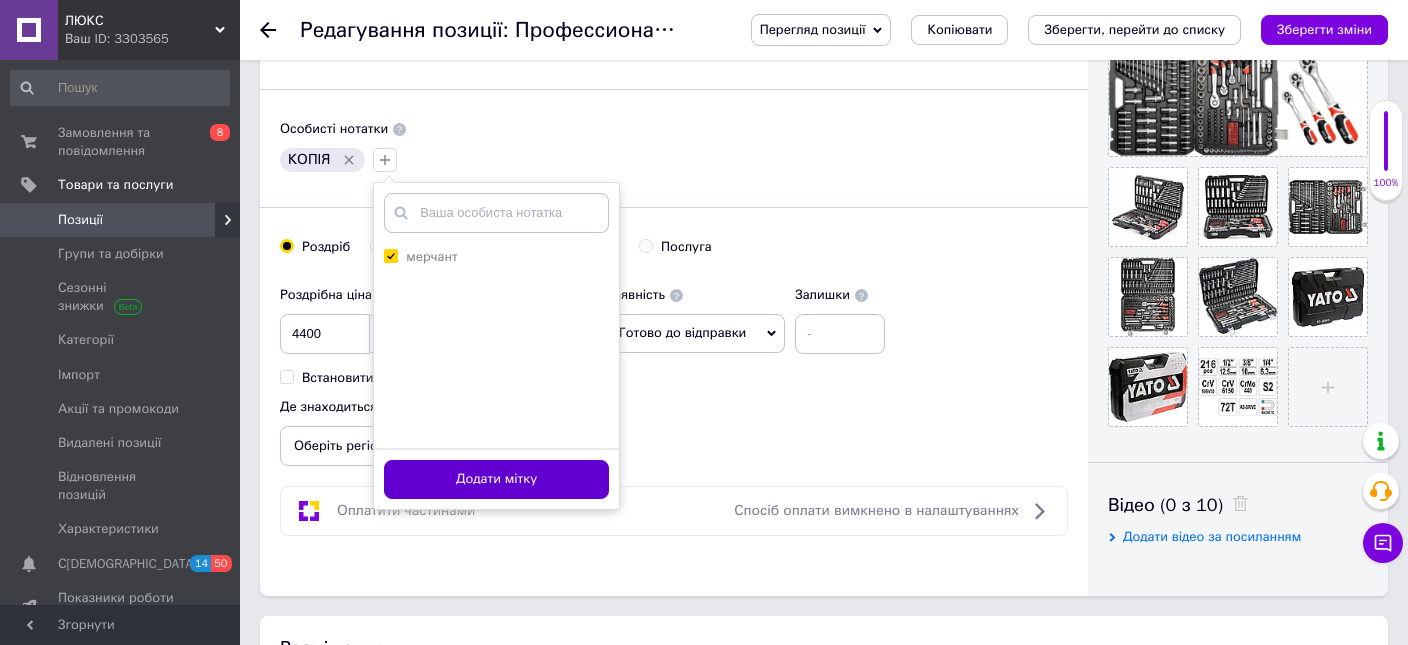 click on "Додати мітку" at bounding box center (496, 479) 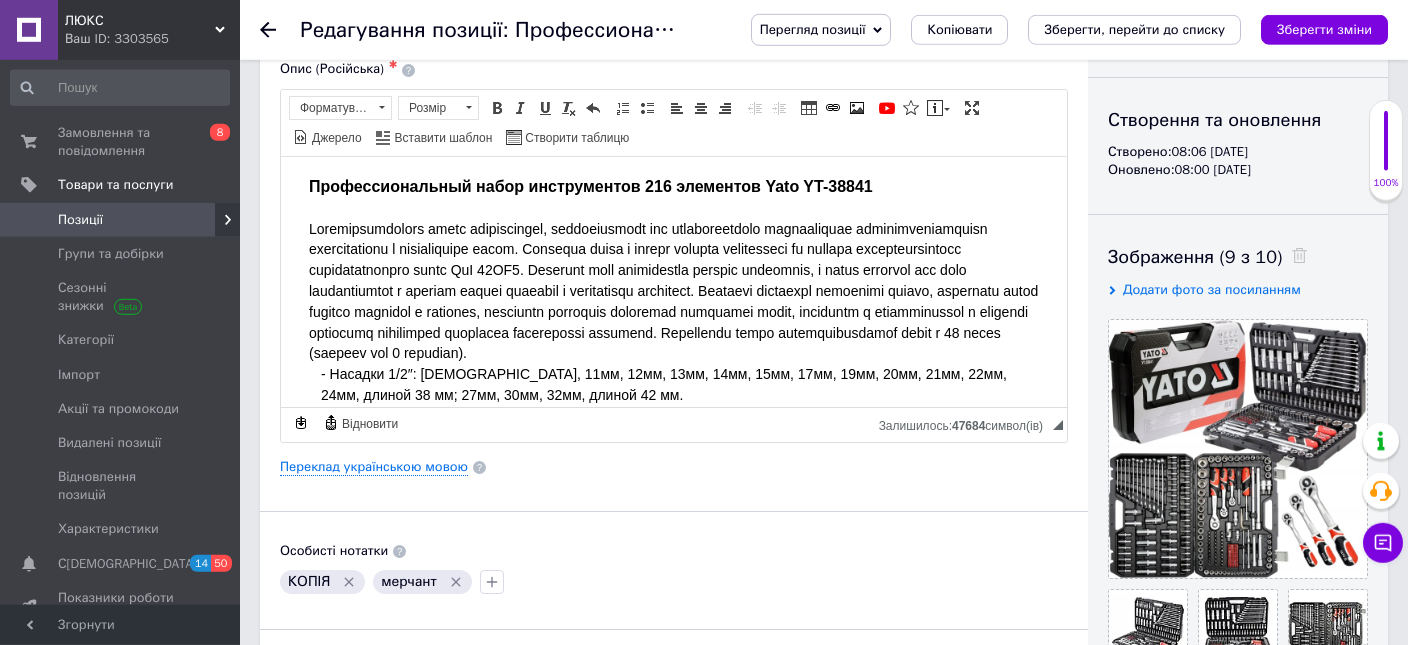 scroll, scrollTop: 200, scrollLeft: 0, axis: vertical 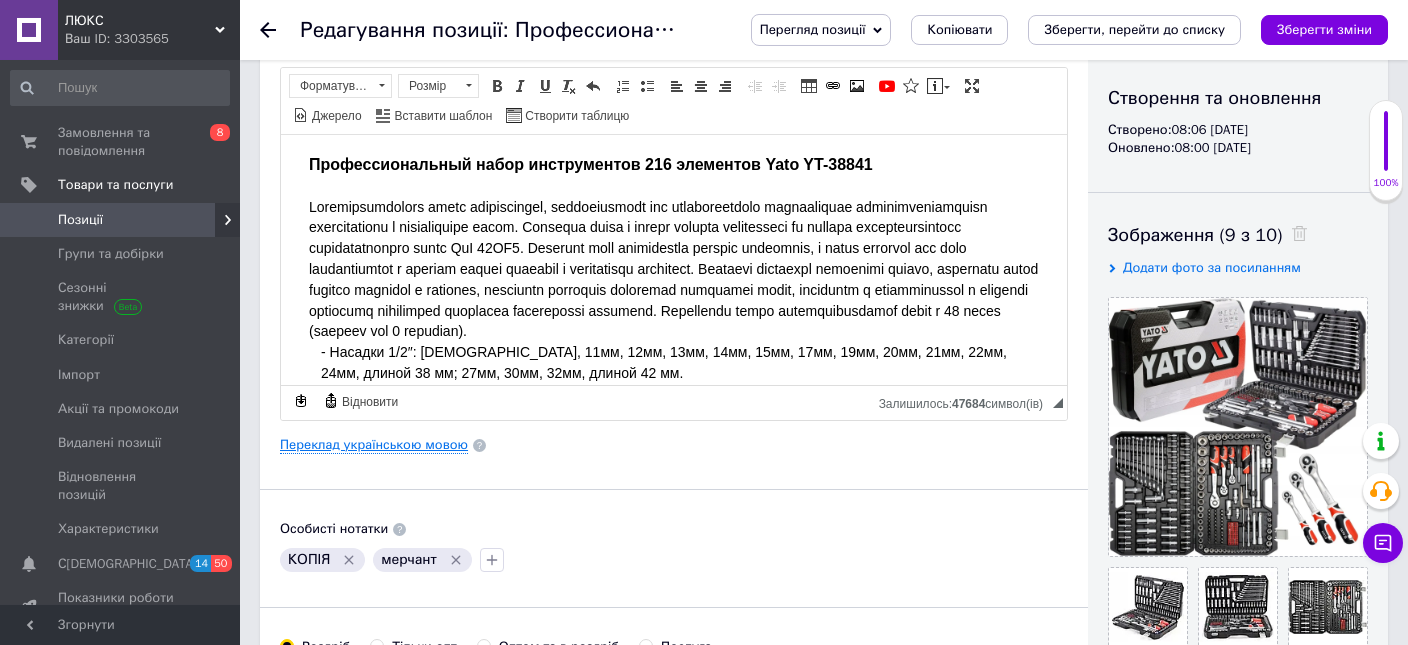click on "Переклад українською мовою" at bounding box center (374, 445) 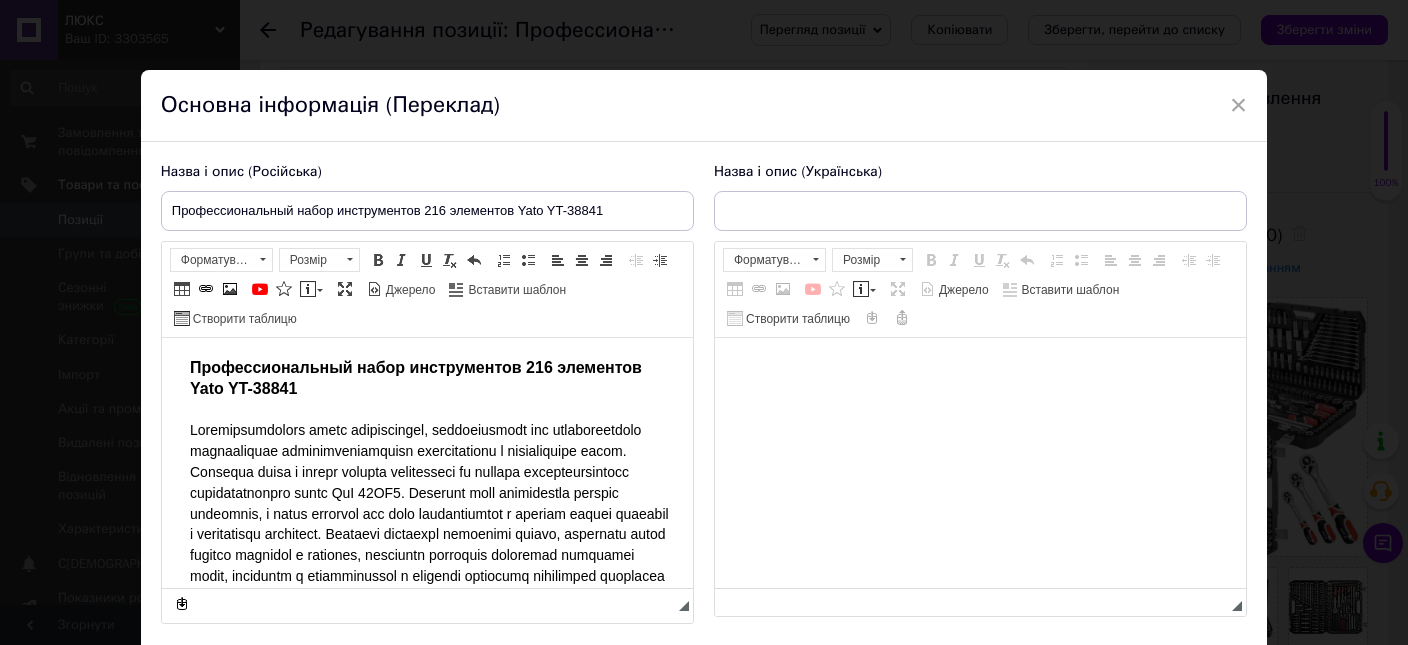 scroll, scrollTop: 0, scrollLeft: 0, axis: both 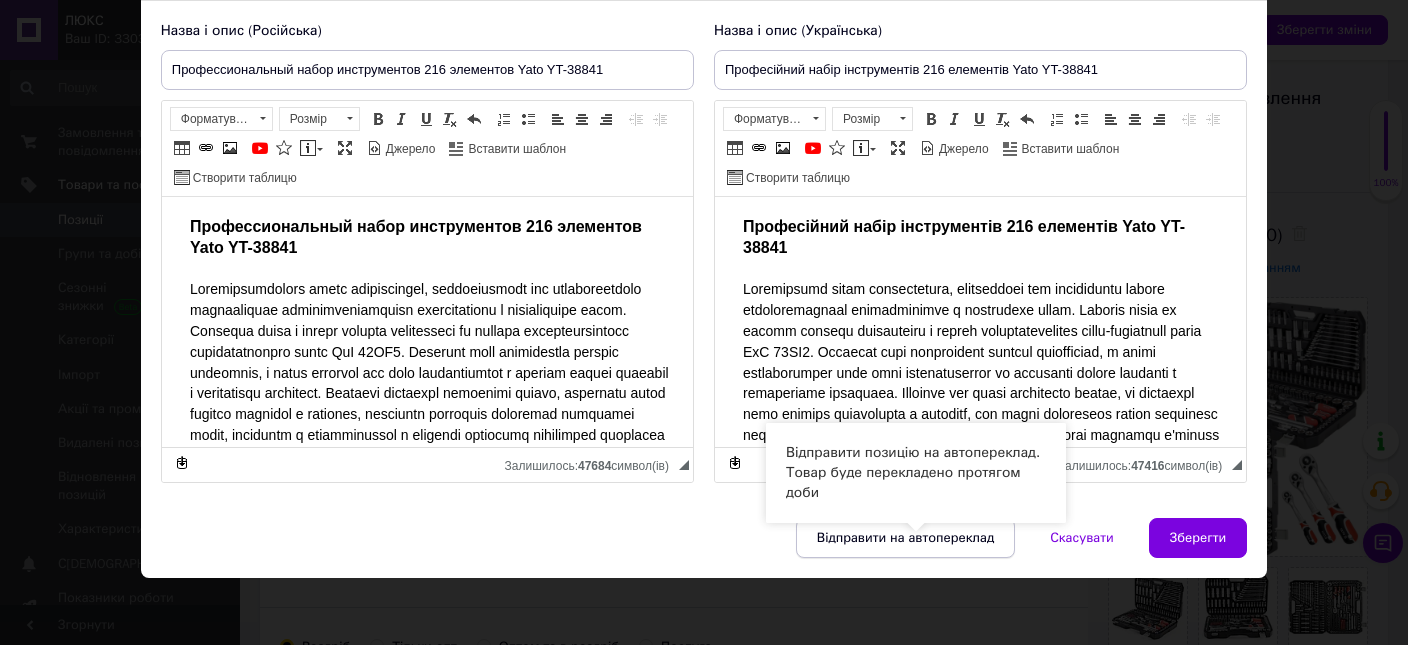 click on "Відправити на автопереклад" at bounding box center [905, 538] 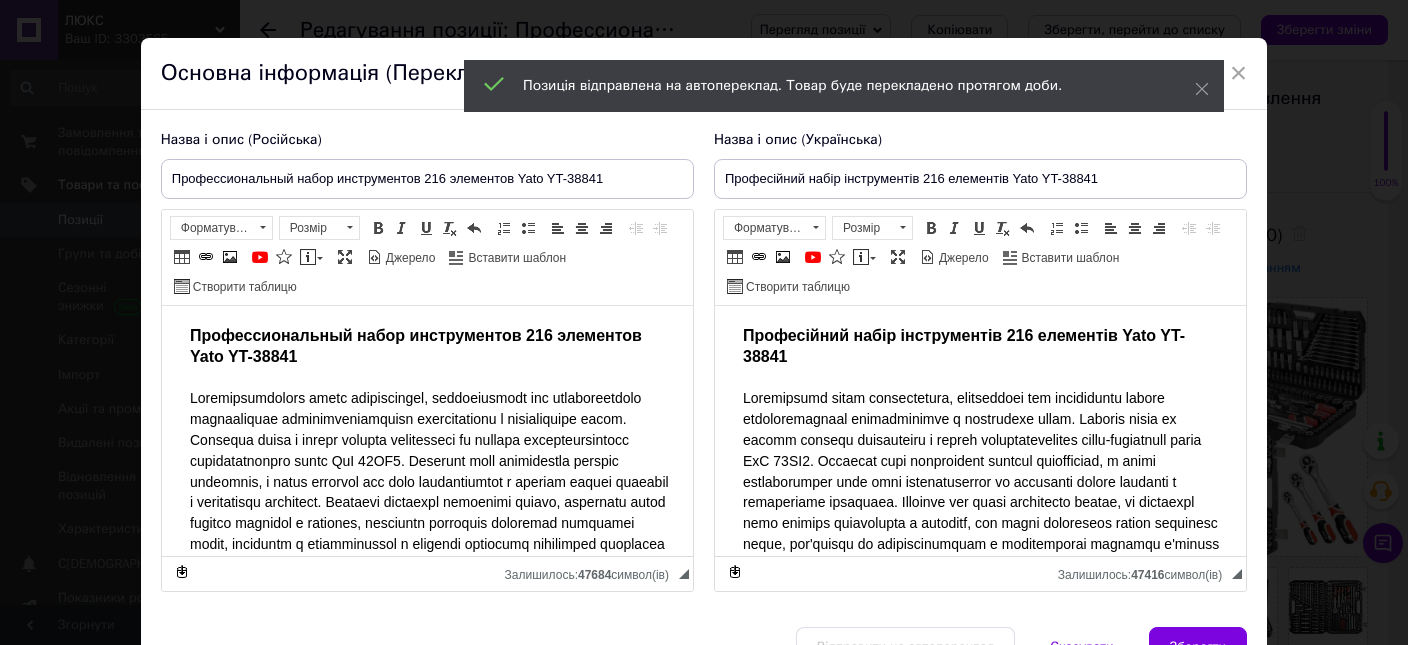 scroll, scrollTop: 0, scrollLeft: 0, axis: both 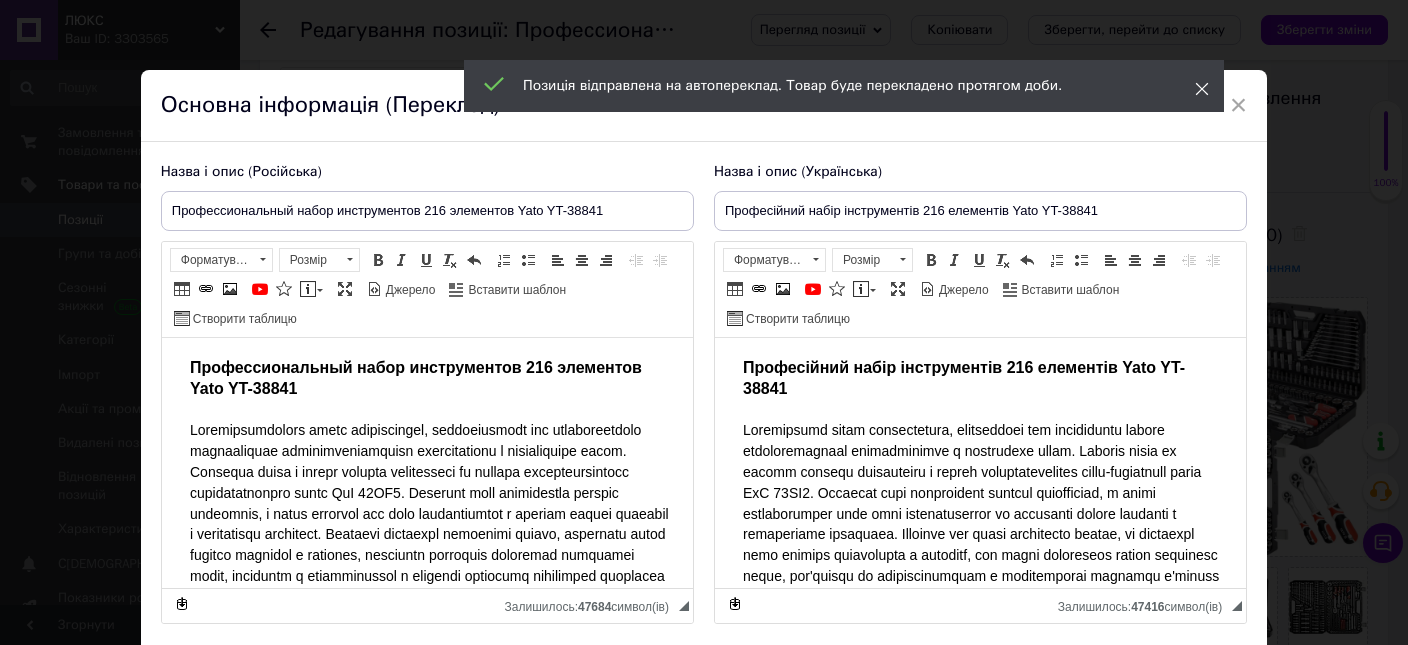 click 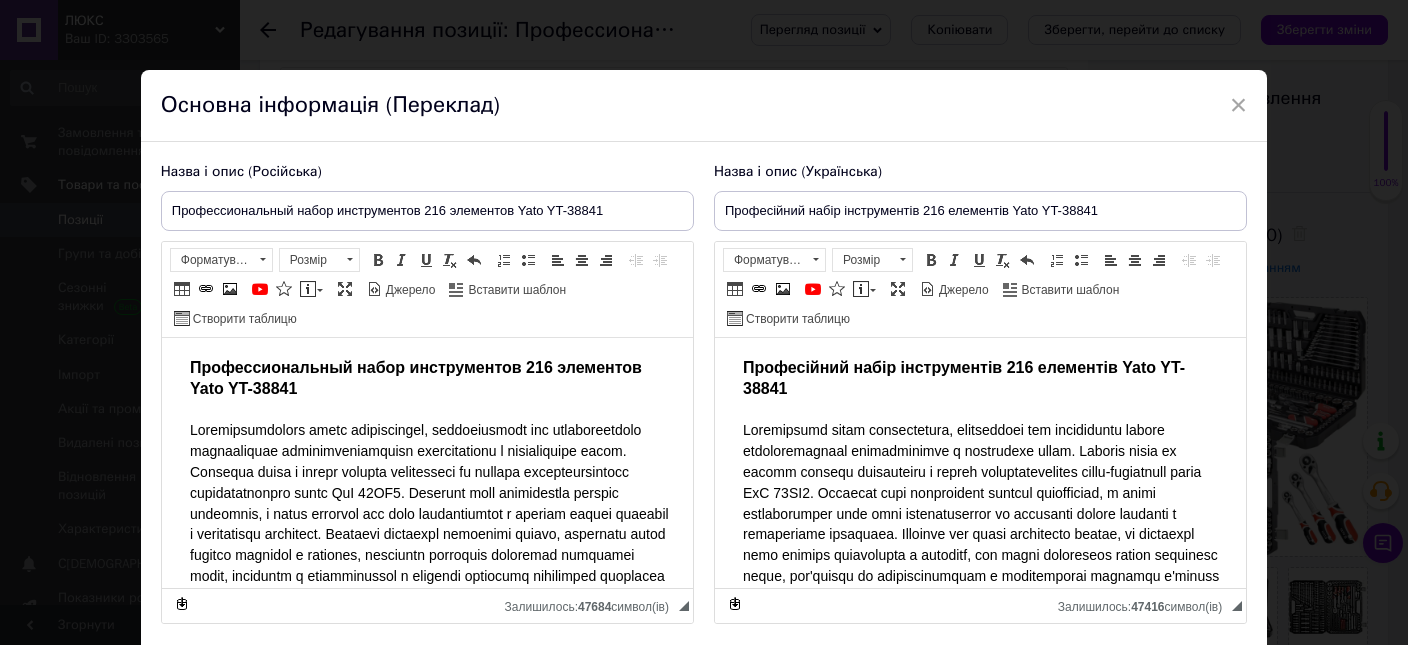 click on "Основна інформація (Переклад)" at bounding box center (704, 106) 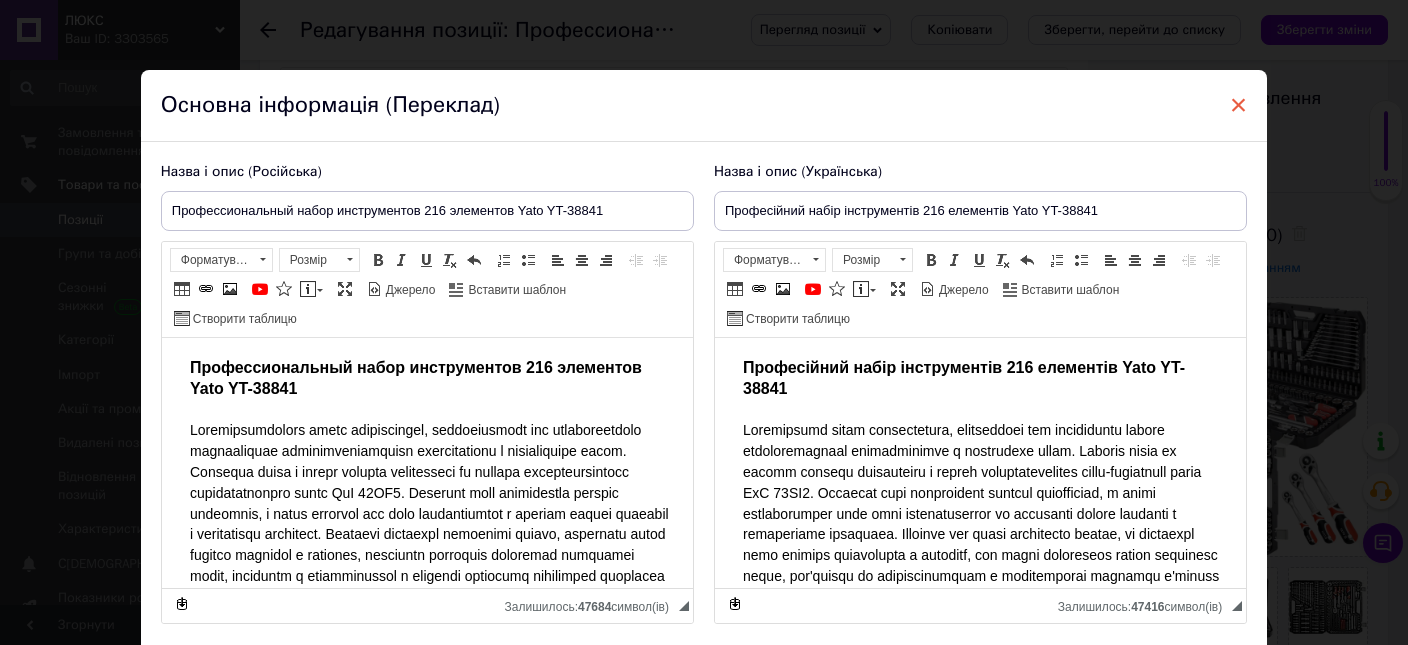 click on "×" at bounding box center (1239, 105) 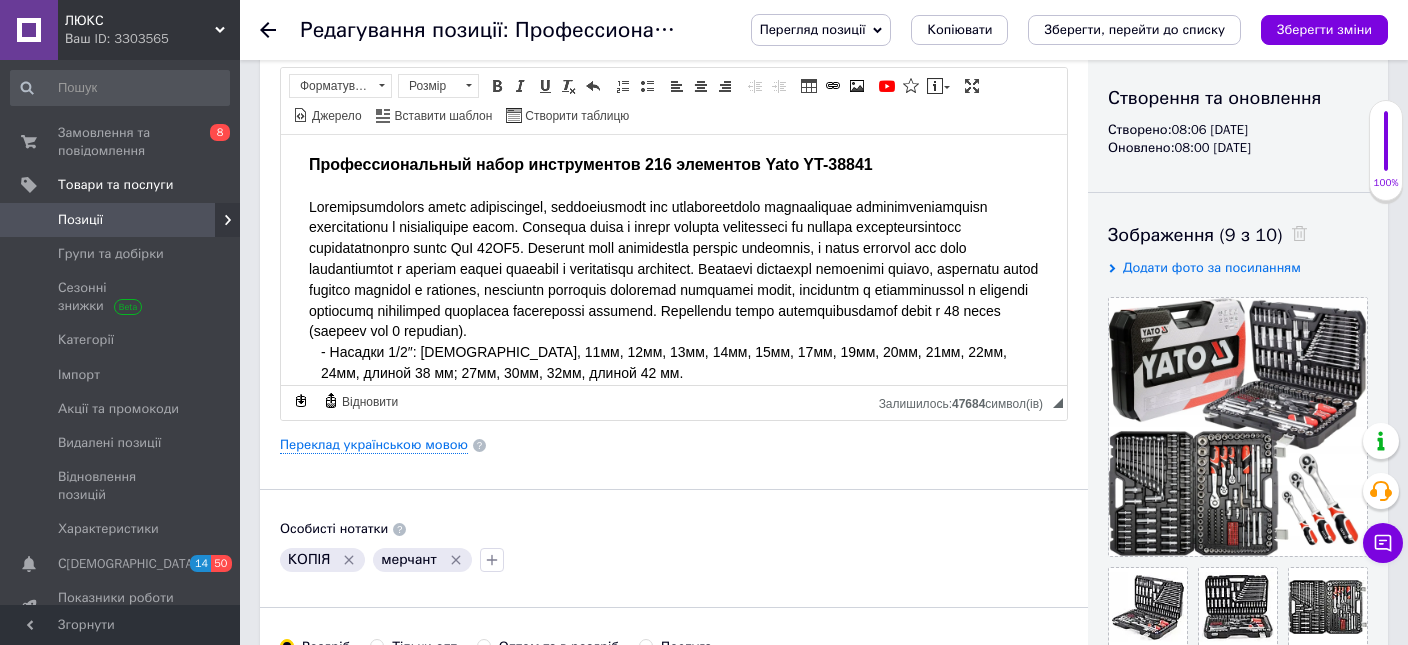 click 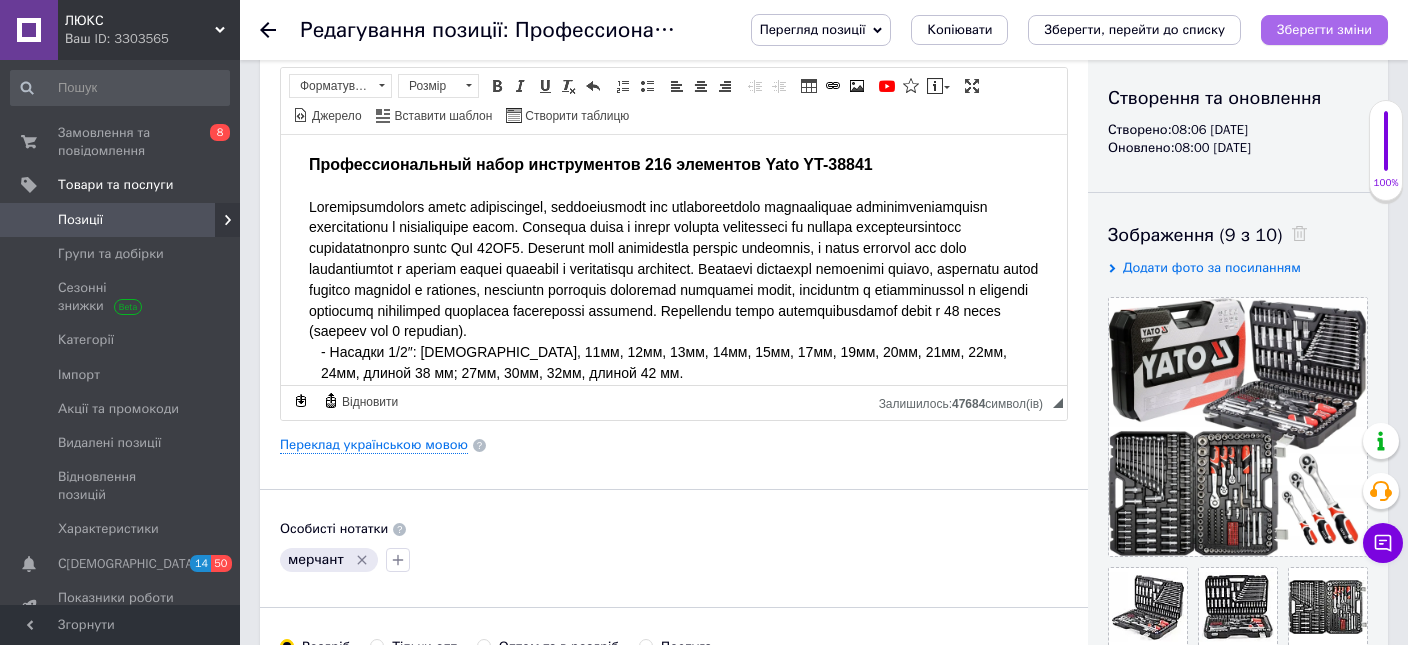 click on "Зберегти зміни" at bounding box center [1324, 29] 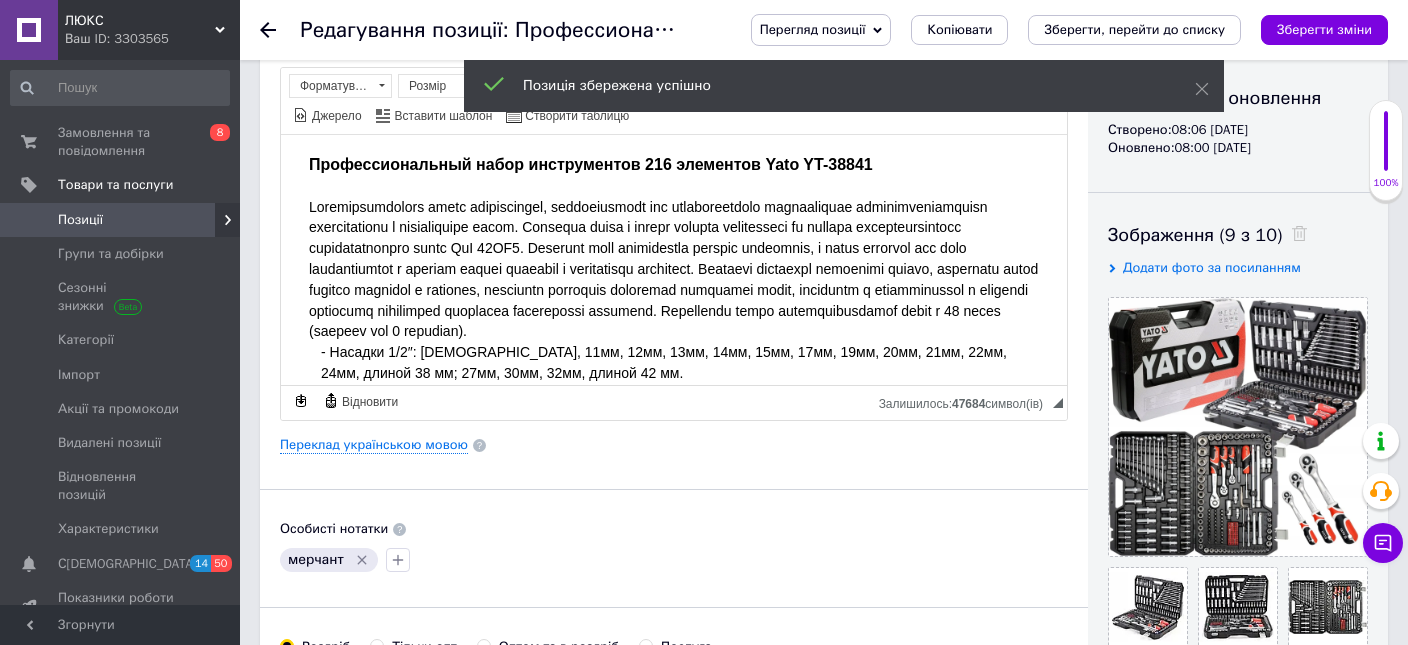 click on "Редагування позиції: Профессиональный набор инструментов 216 элементов Yato YT-38841 Перегляд позиції Зберегти та переглянути на сайті Зберегти та переглянути на маркетплейсі Копіювати Зберегти, перейти до списку Зберегти зміни" at bounding box center [824, 30] 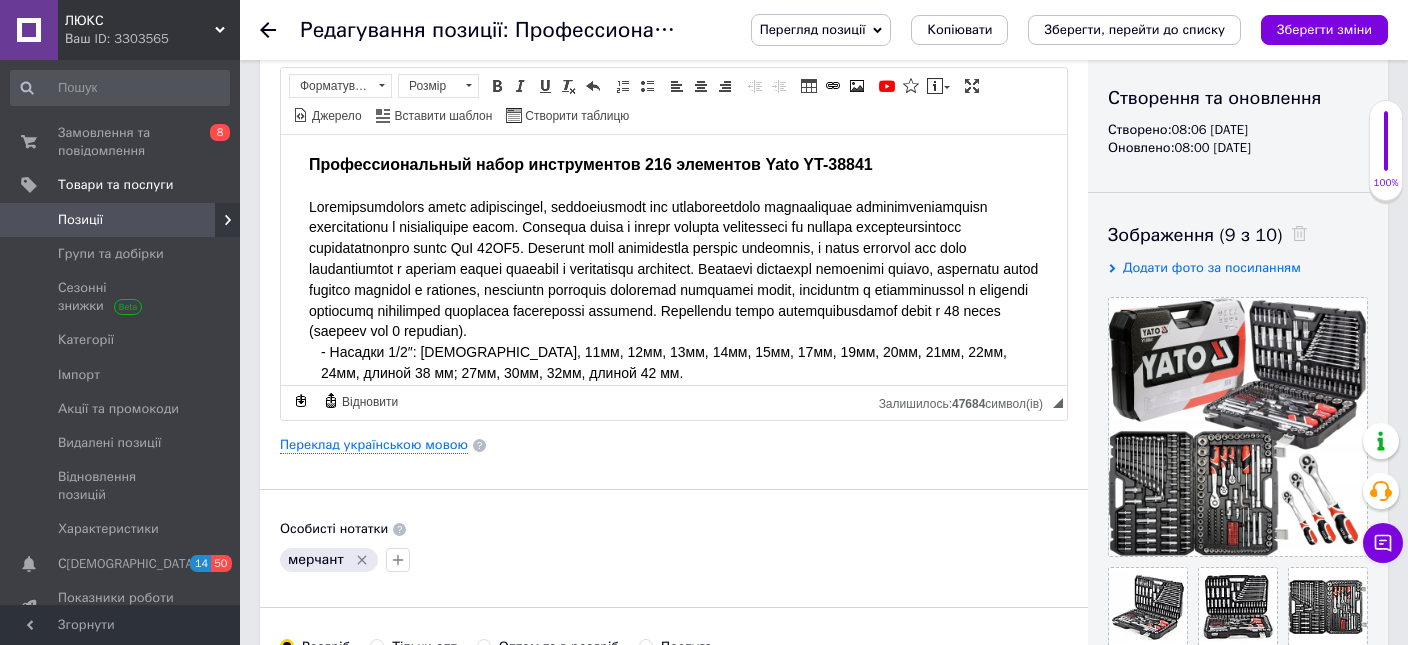click 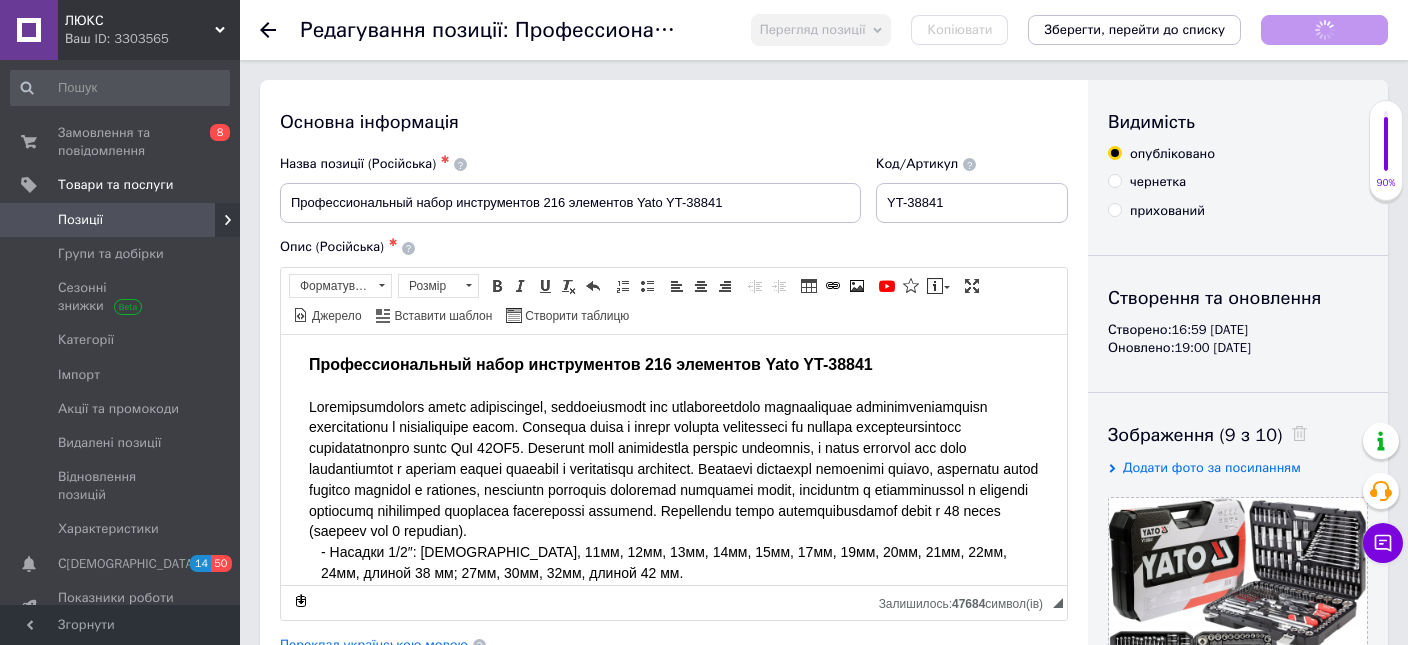 scroll, scrollTop: 0, scrollLeft: 0, axis: both 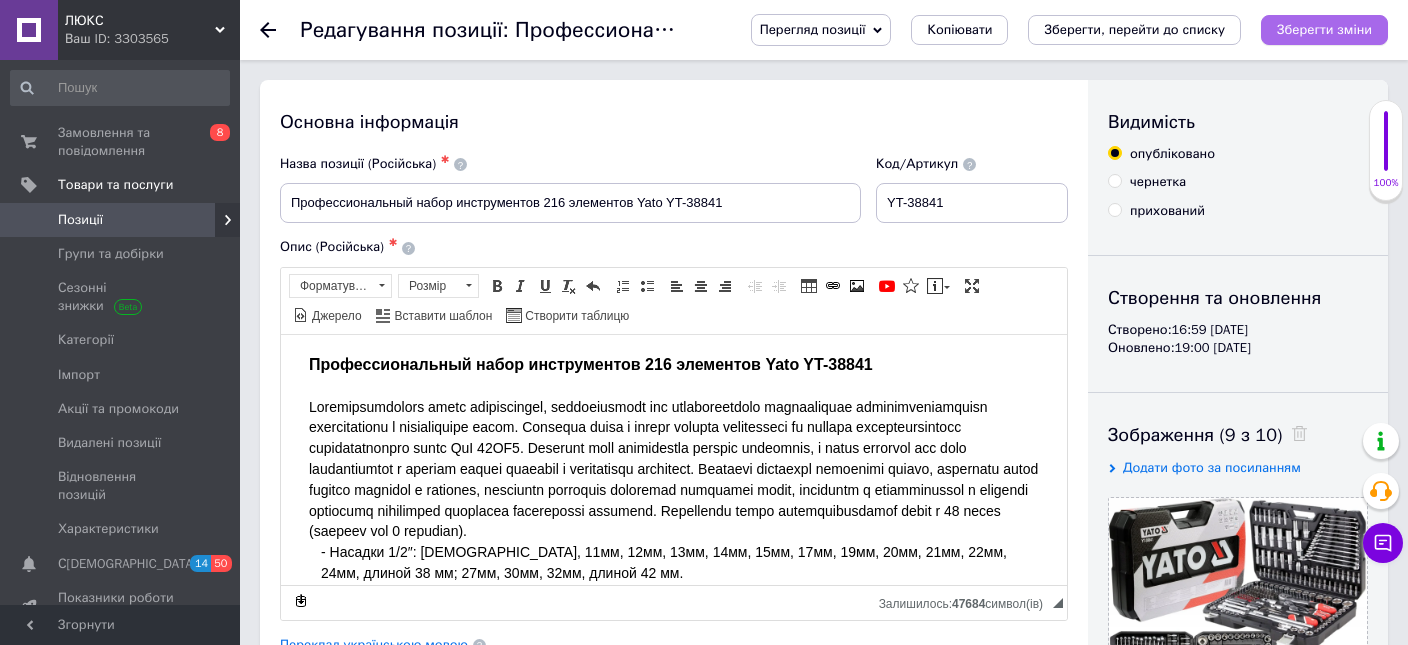 click on "Зберегти зміни" at bounding box center (1324, 29) 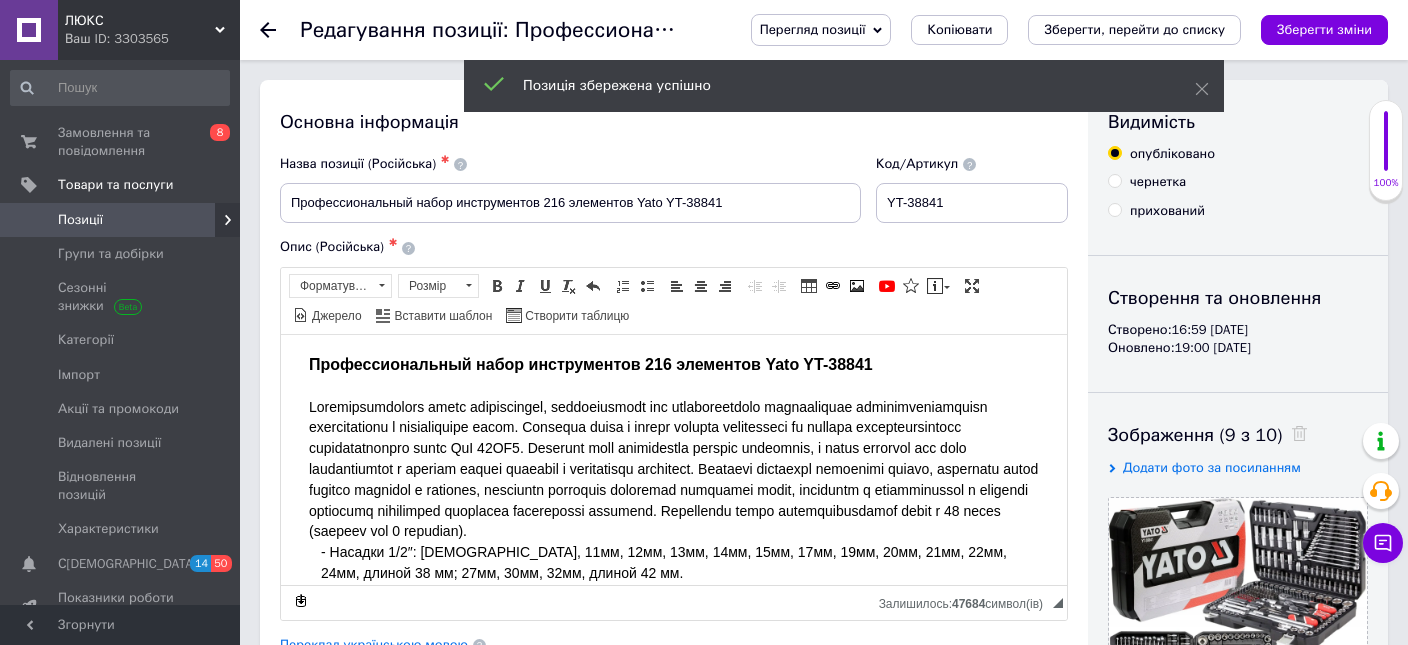 click 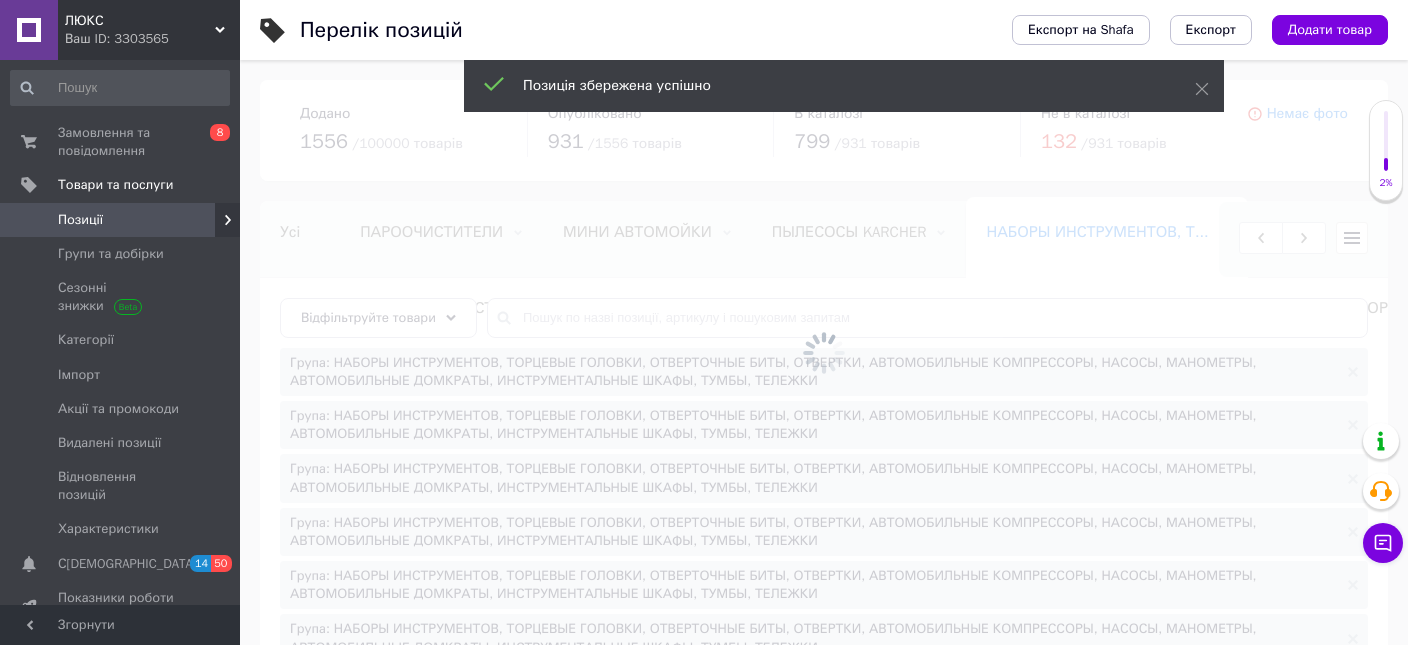 scroll, scrollTop: 0, scrollLeft: 701, axis: horizontal 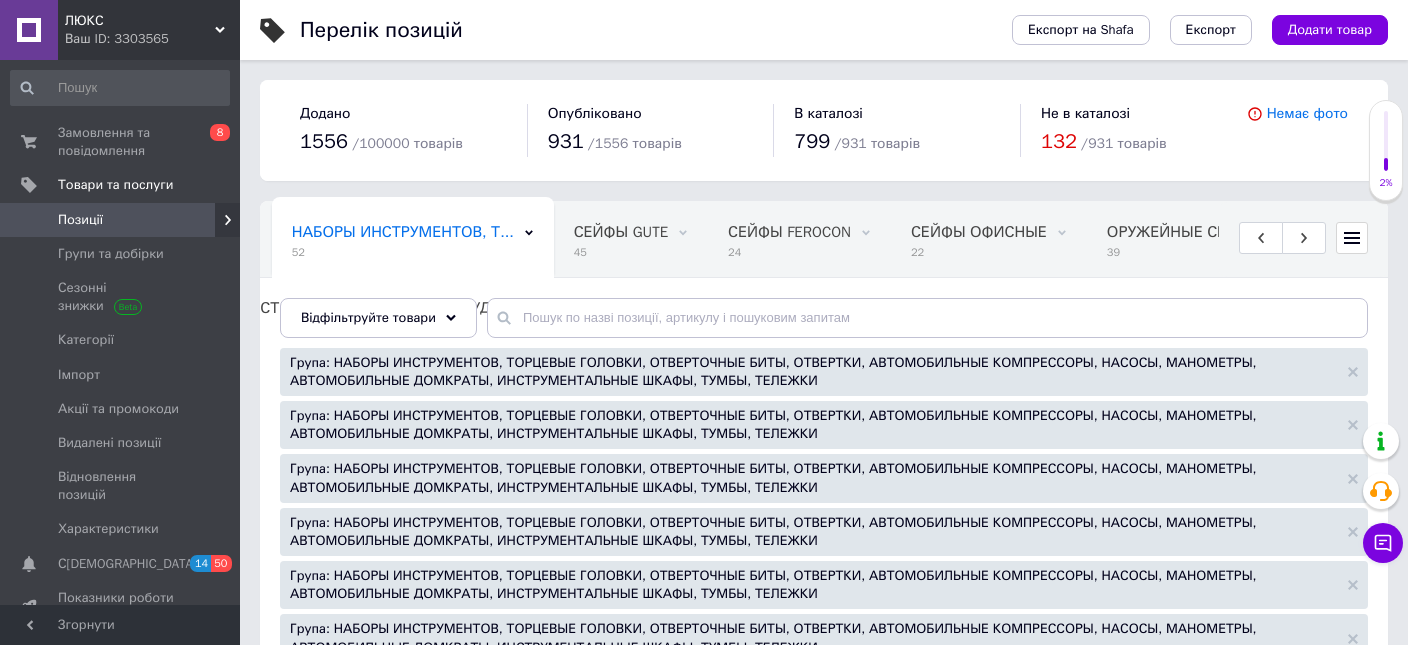 click on "Перелік позицій" at bounding box center [636, 30] 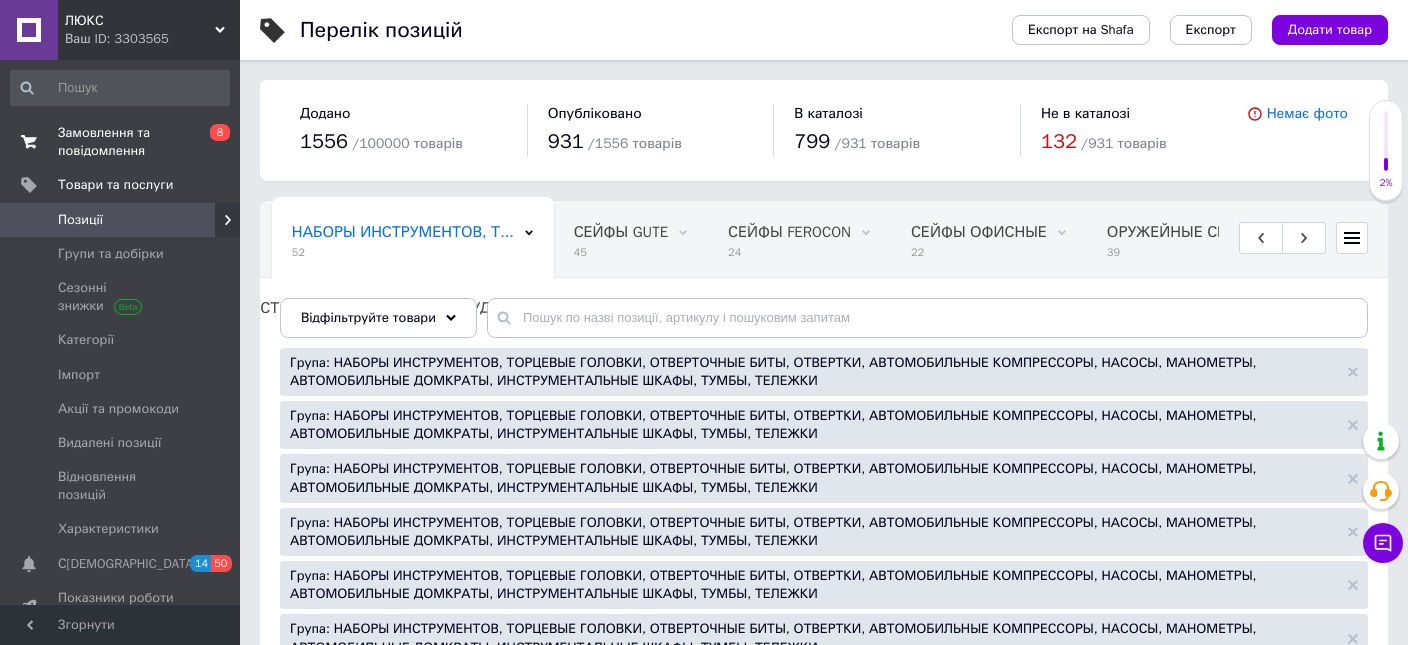 click on "Замовлення та повідомлення" at bounding box center [121, 142] 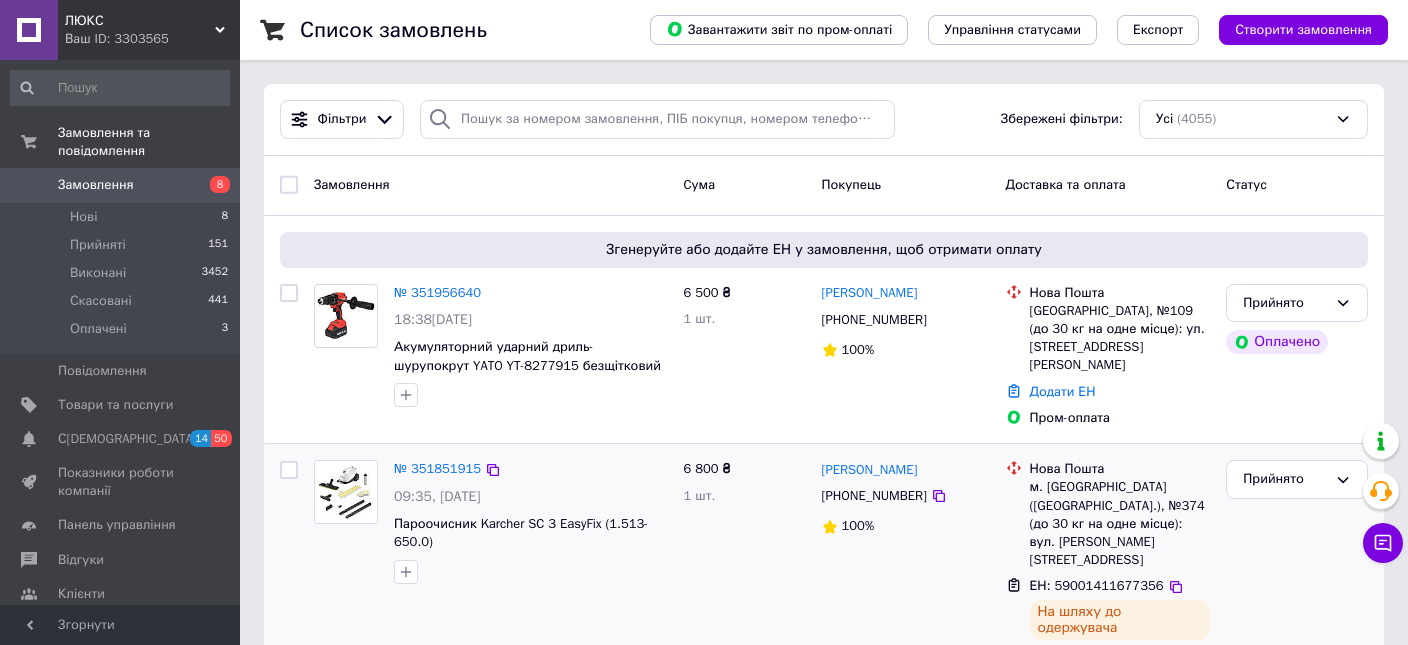 click on "№ 351851915 09:35, 09.07.2025 Пароочисник Karcher SC 3 EasyFix (1.513-650.0)" at bounding box center (531, 522) 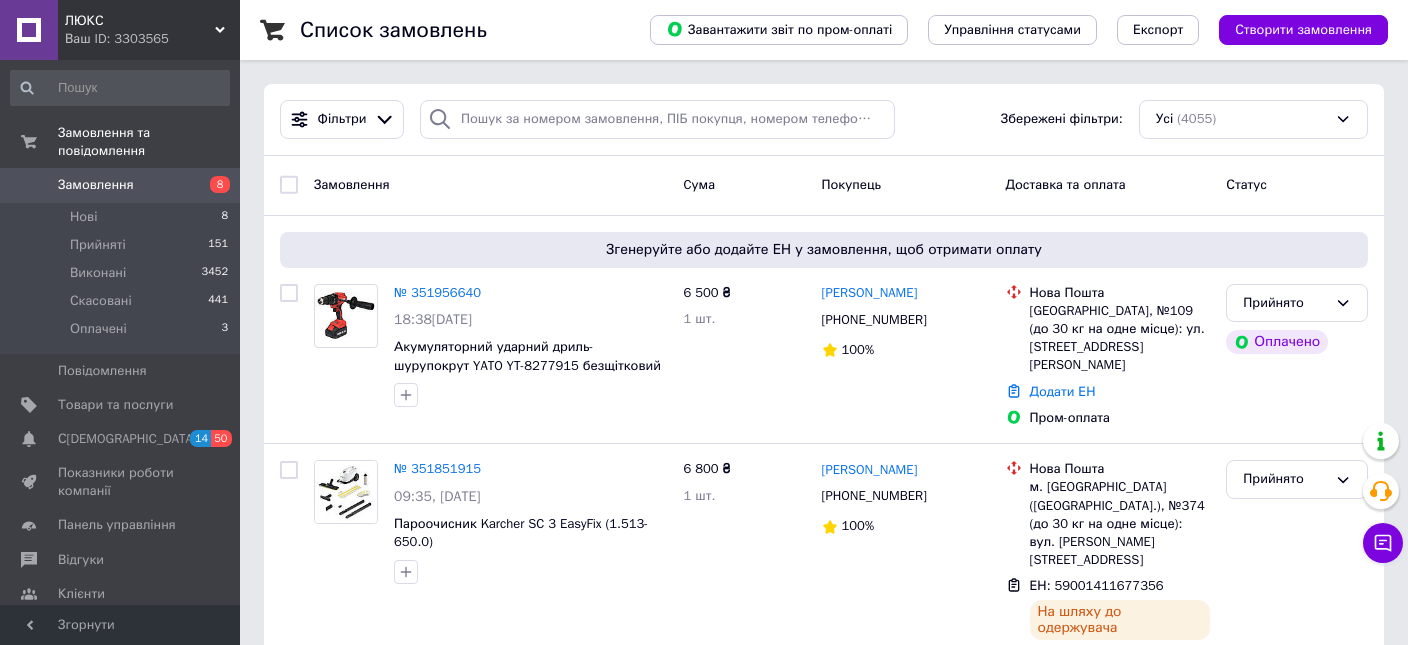 click on "Фільтри Збережені фільтри: Усі (4055)" at bounding box center (824, 120) 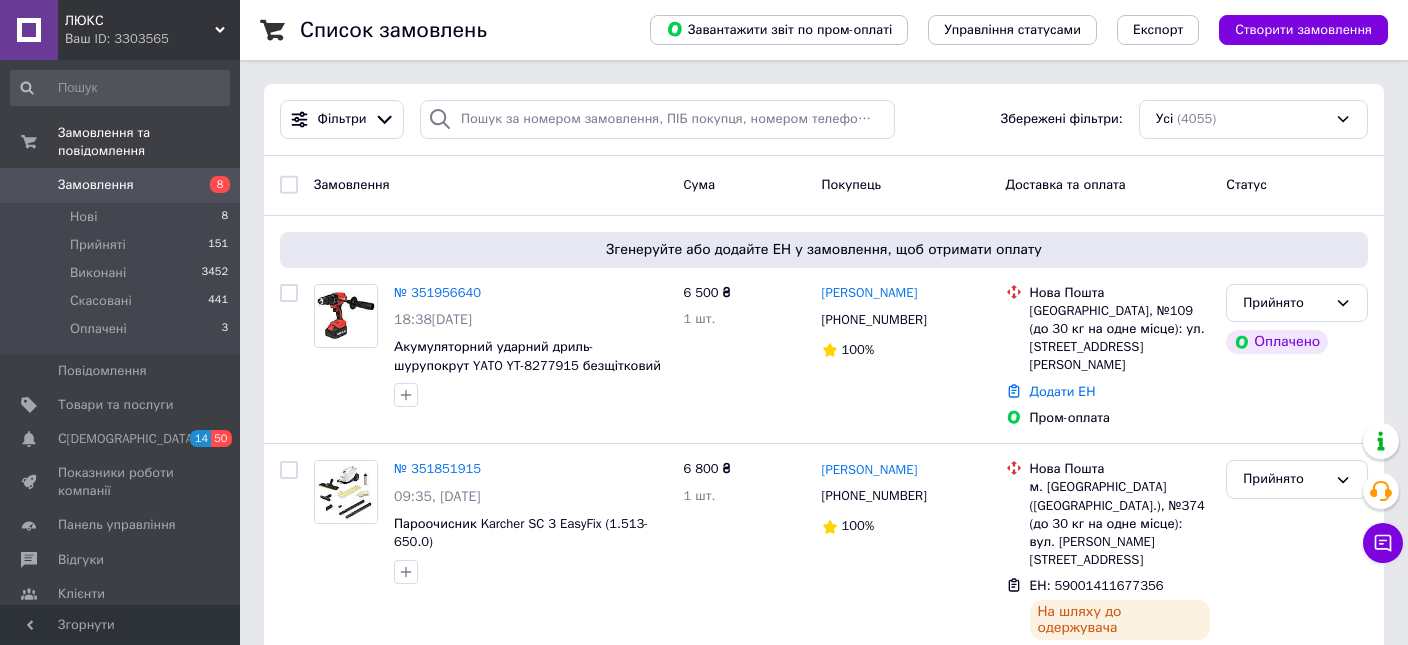 click on "Фільтри Збережені фільтри: Усі (4055)" at bounding box center (824, 120) 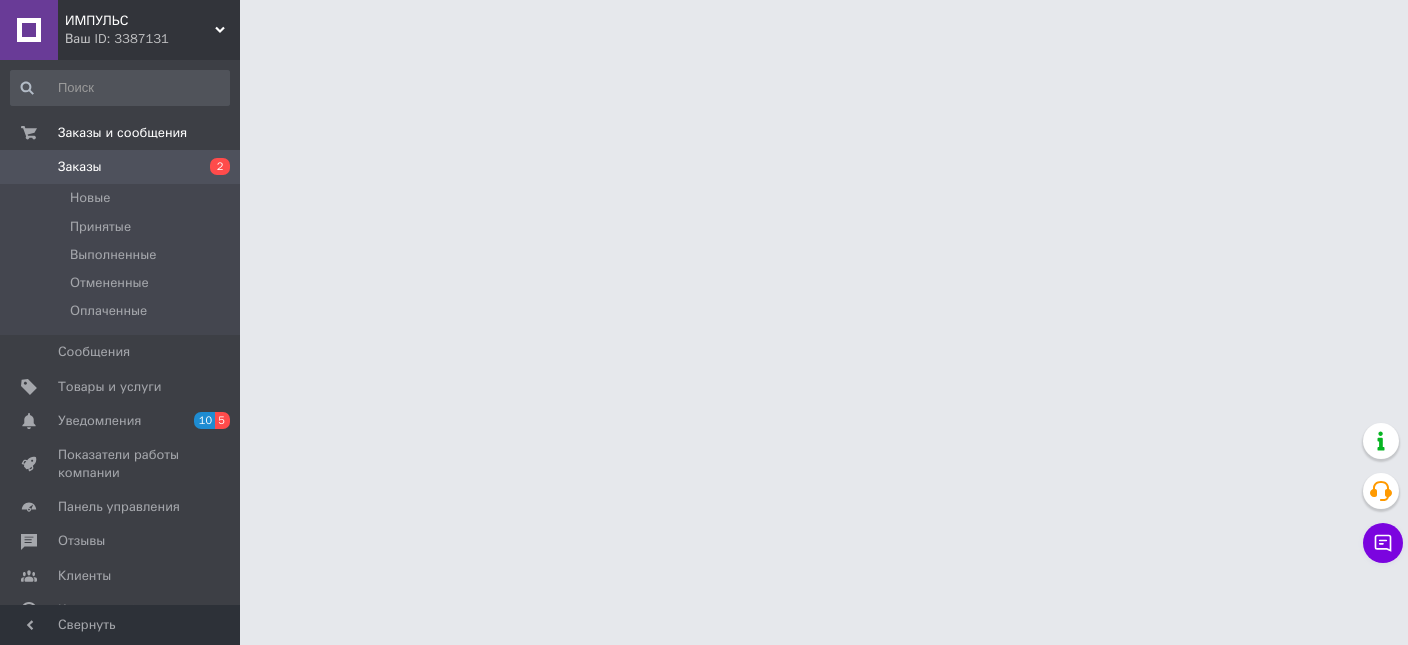 scroll, scrollTop: 0, scrollLeft: 0, axis: both 